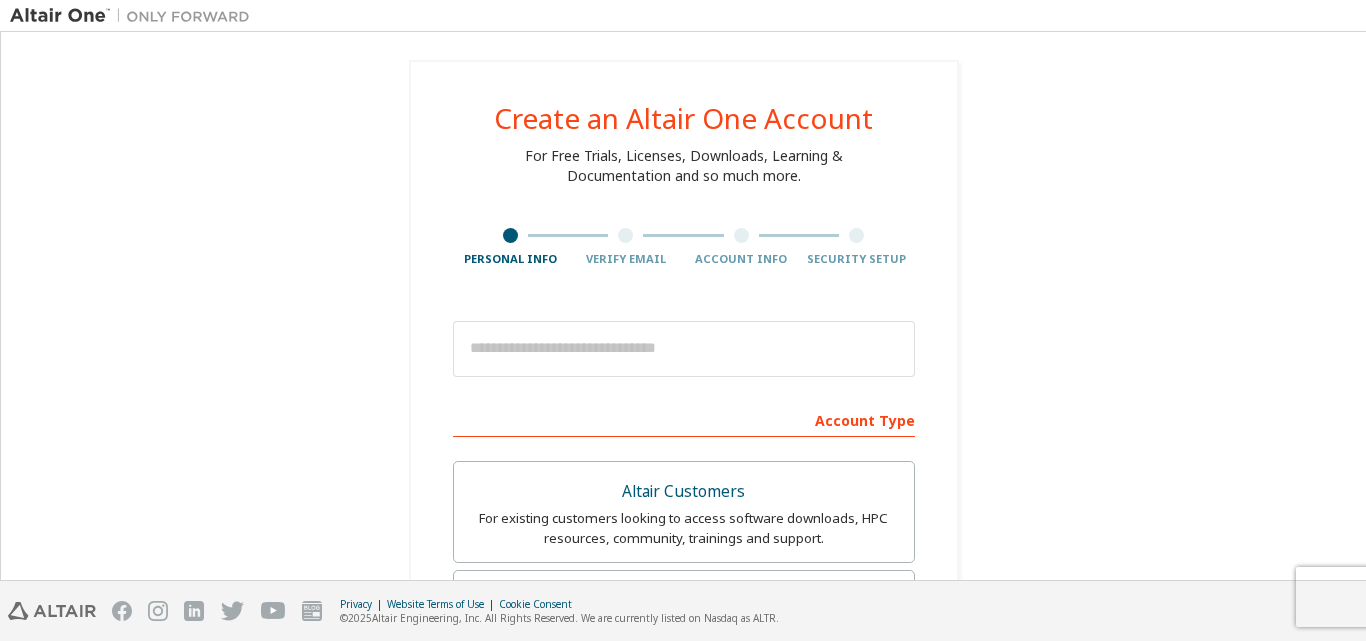 scroll, scrollTop: 0, scrollLeft: 0, axis: both 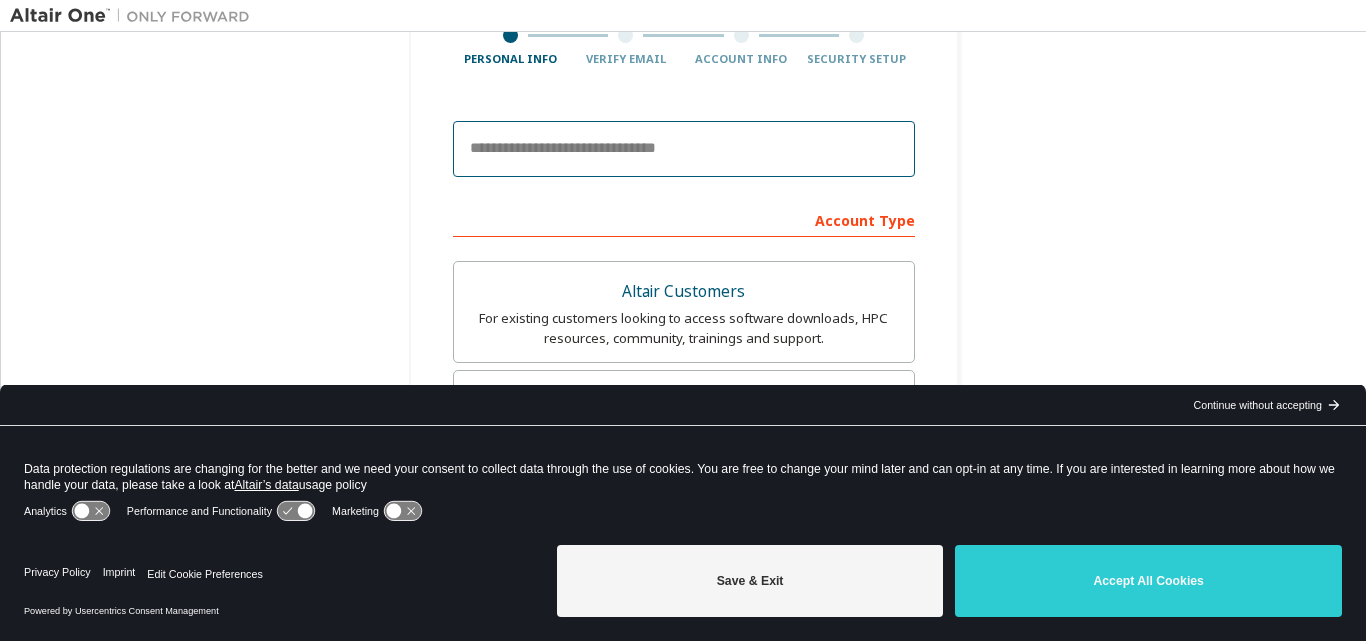 click at bounding box center [684, 149] 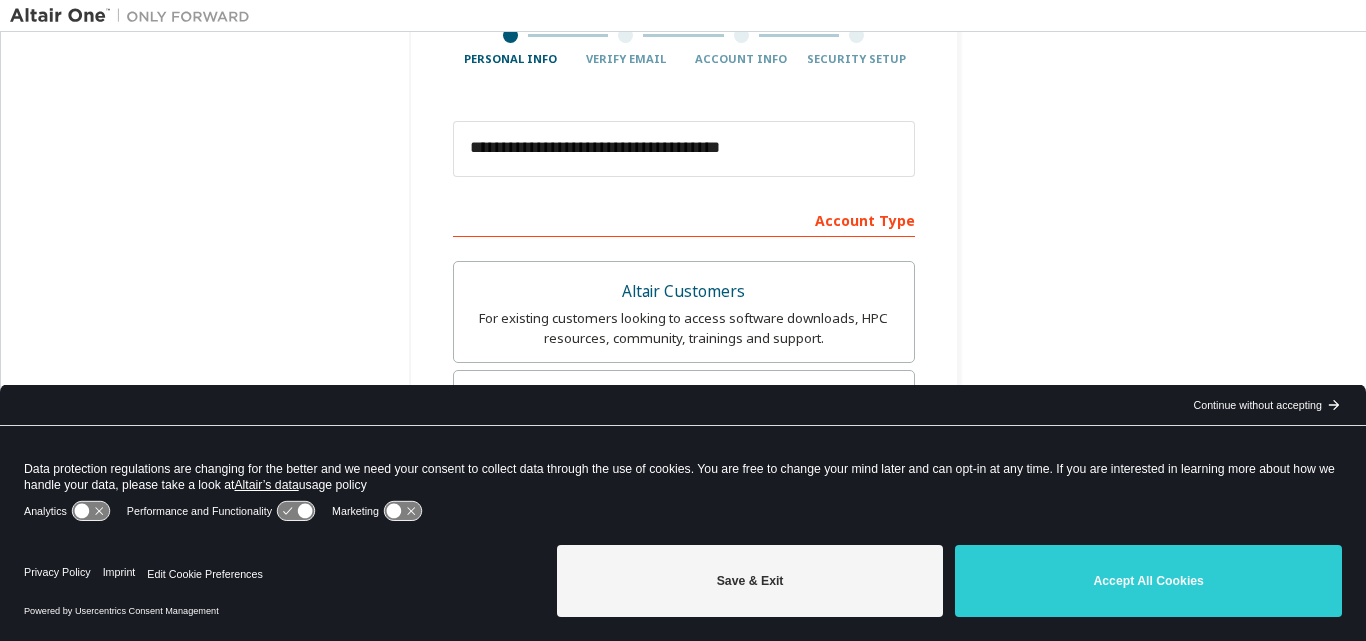 type on "*****" 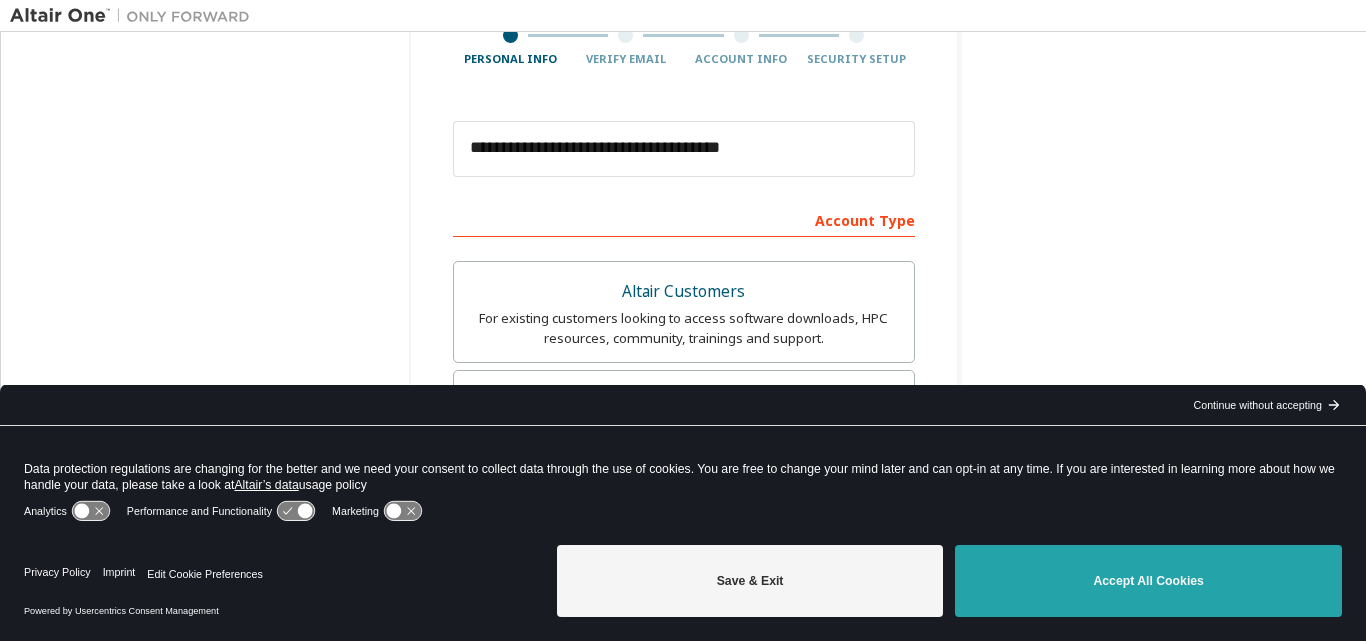 click on "Accept All Cookies" at bounding box center [1148, 581] 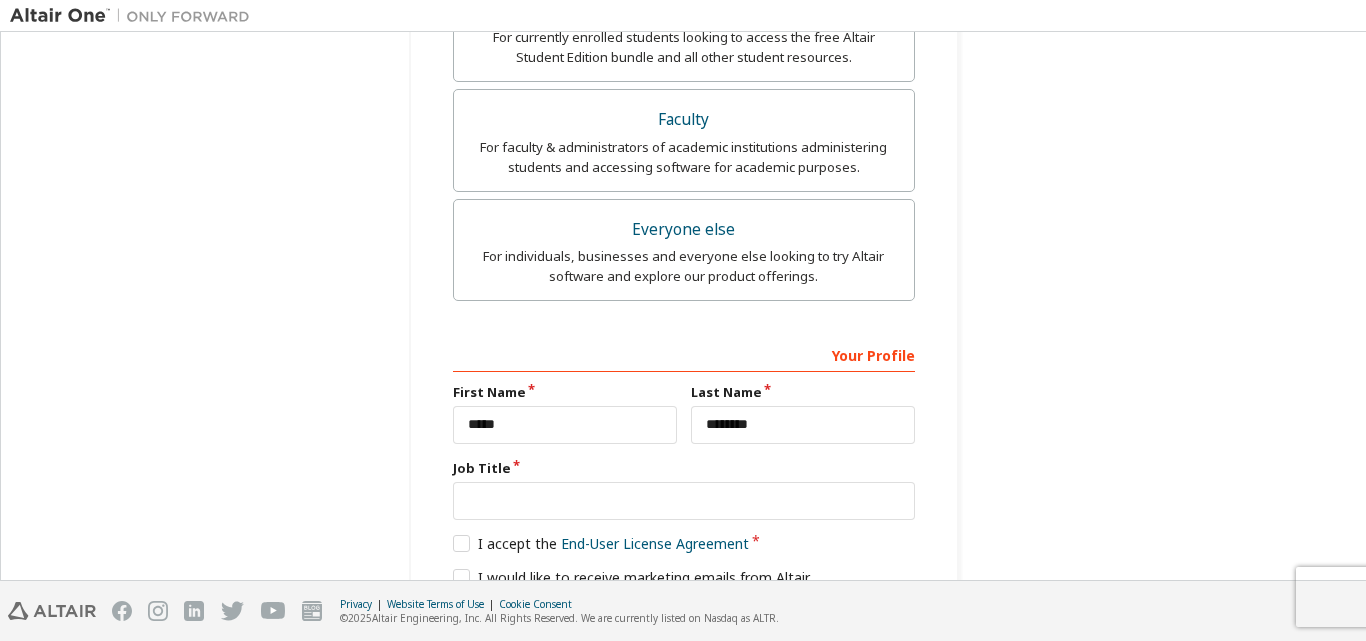 scroll, scrollTop: 686, scrollLeft: 0, axis: vertical 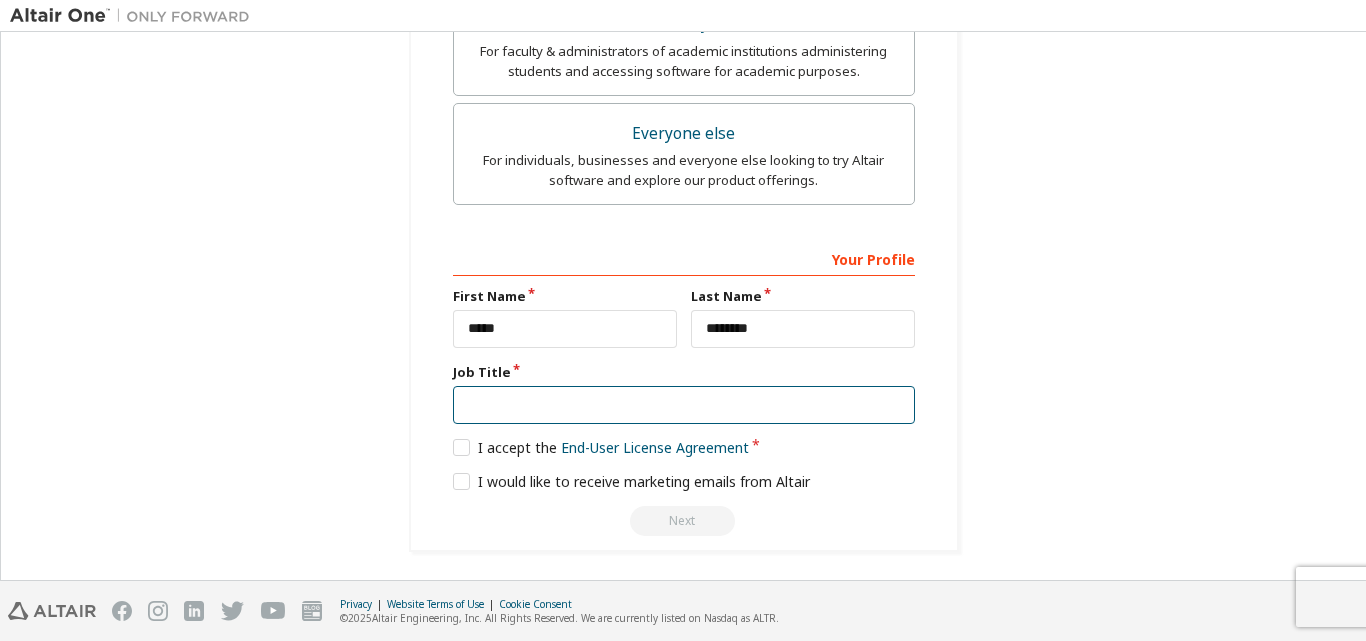 click at bounding box center (684, 405) 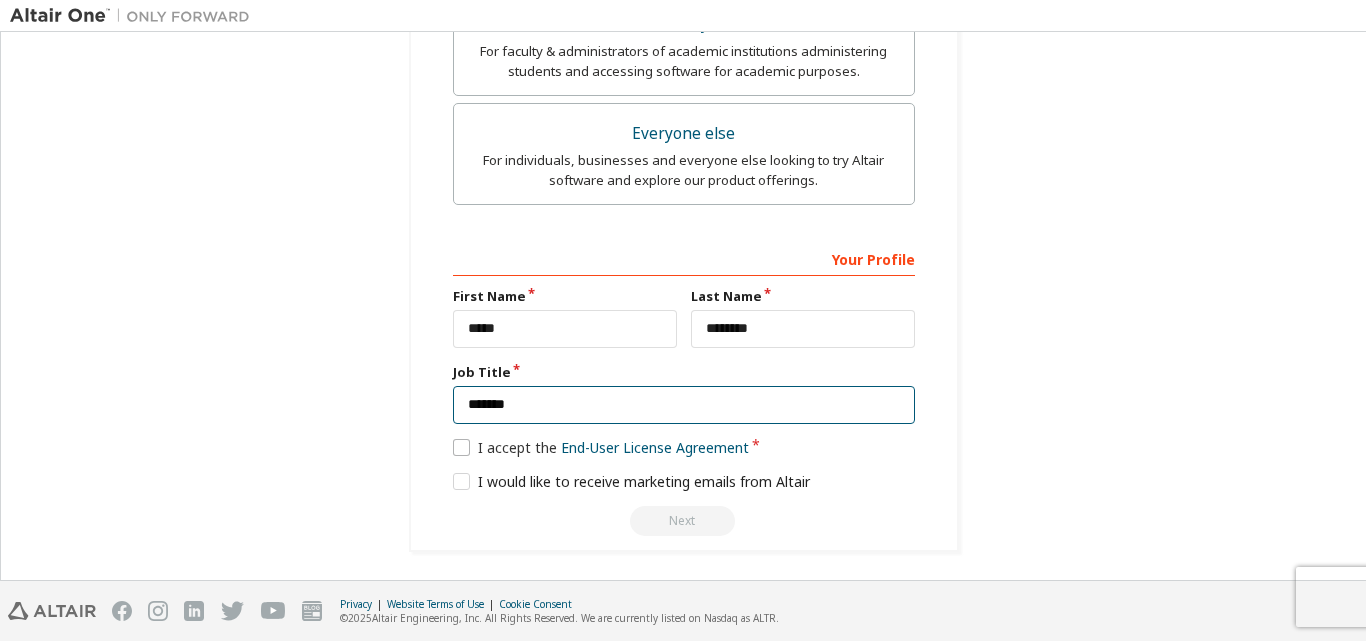 type on "*******" 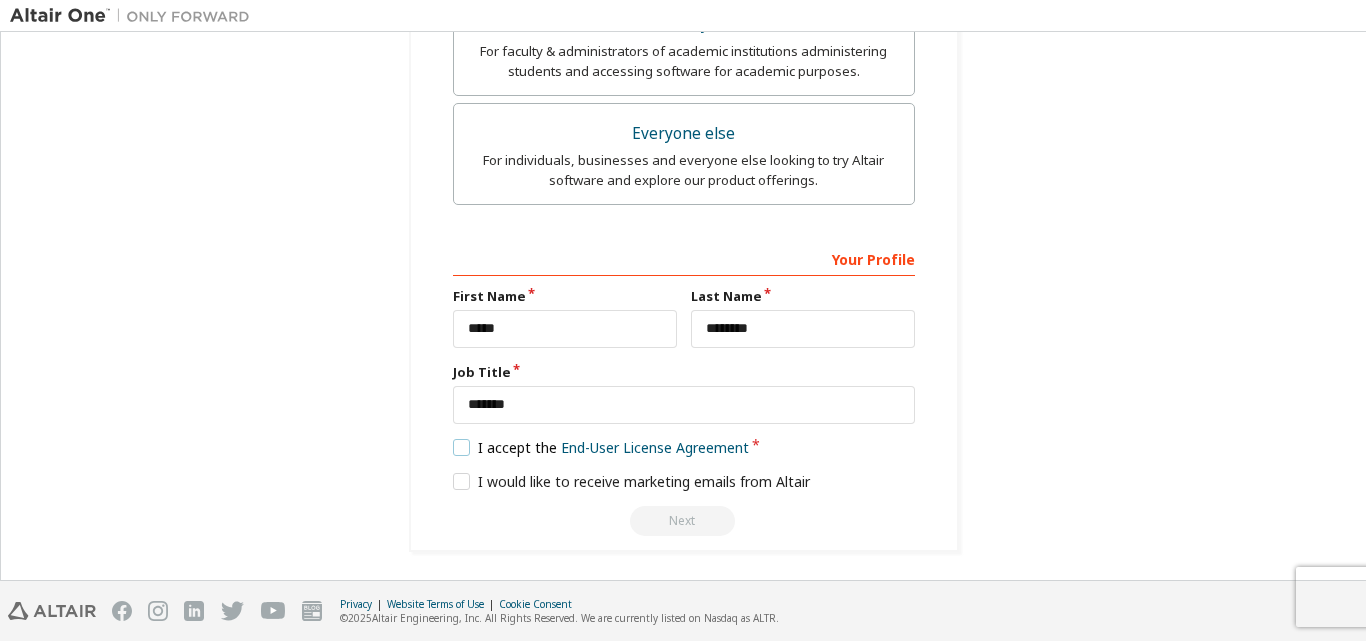 click on "I accept the    End-User License Agreement" at bounding box center (601, 447) 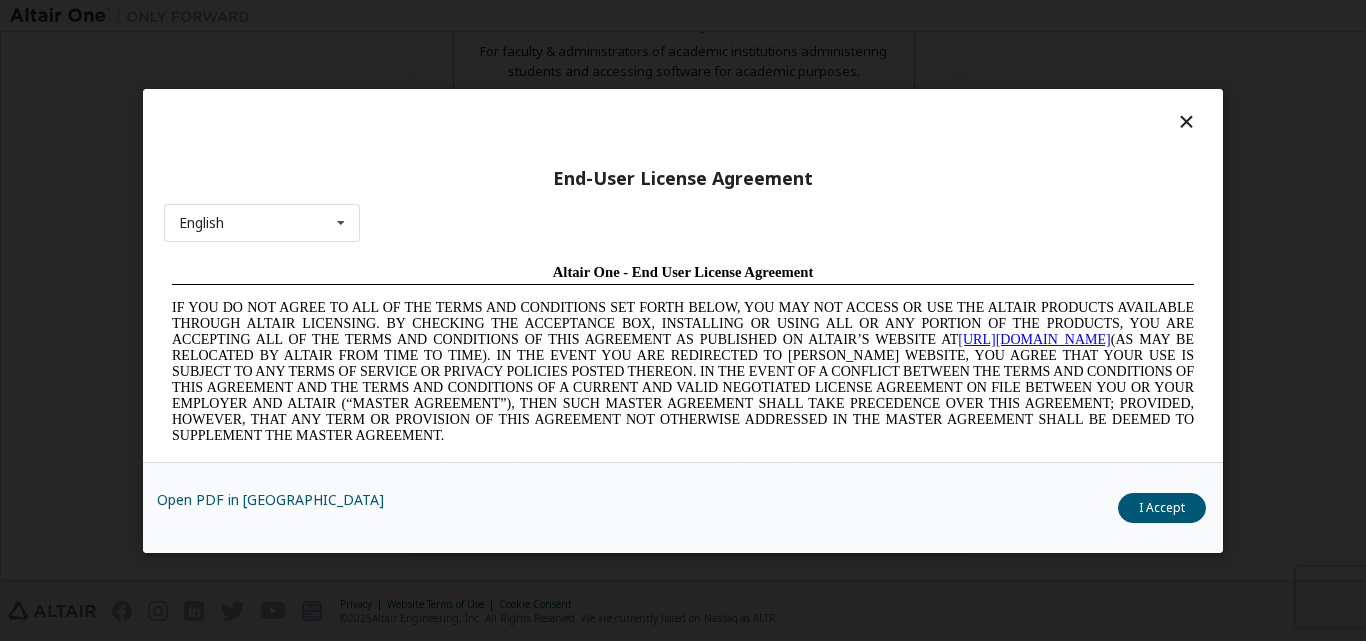 scroll, scrollTop: 0, scrollLeft: 0, axis: both 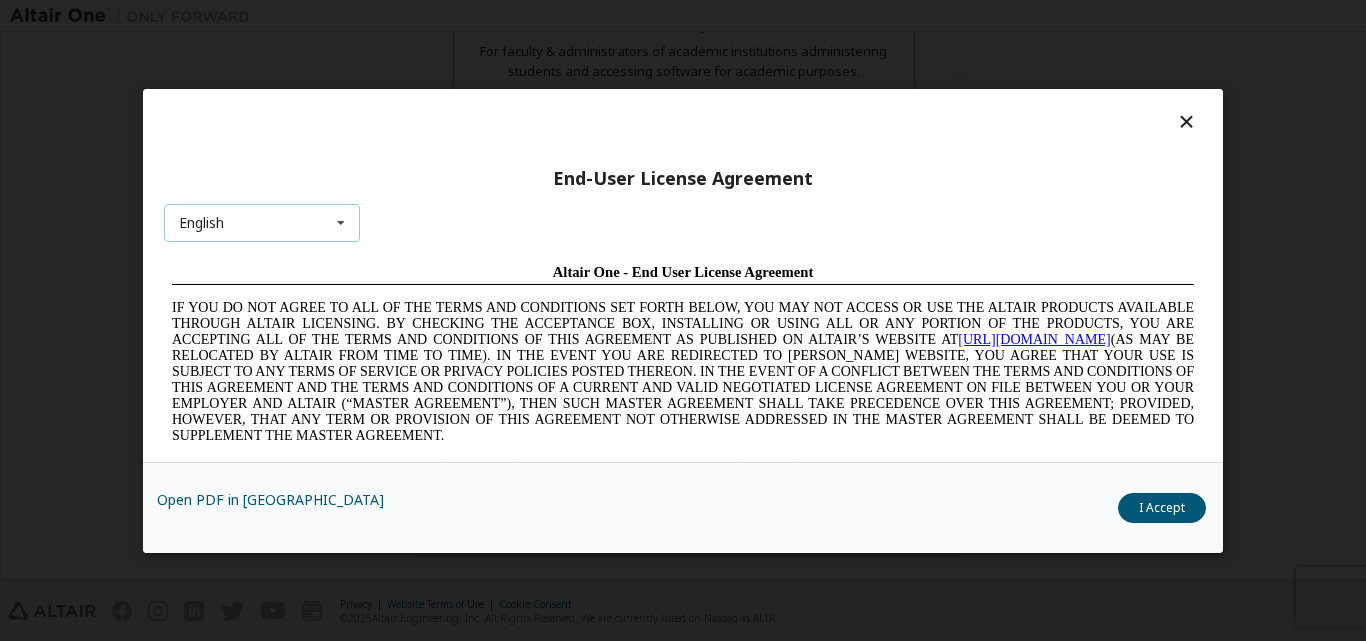 click at bounding box center (341, 223) 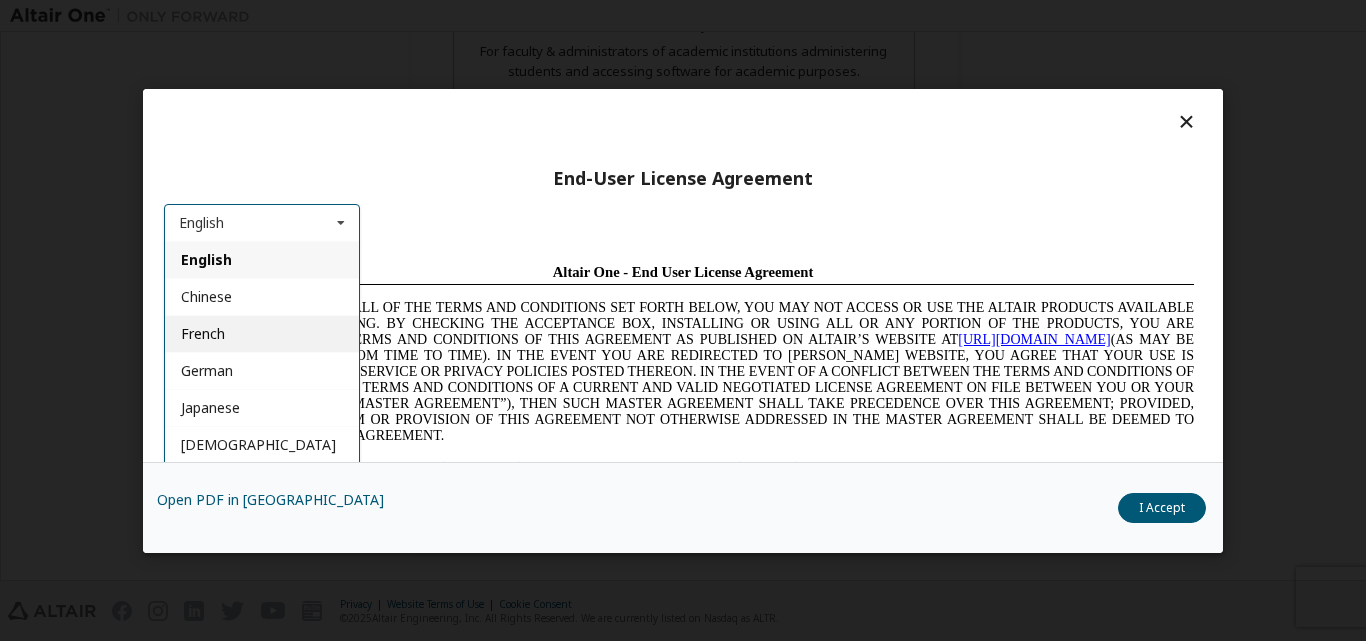 click on "French" at bounding box center [262, 333] 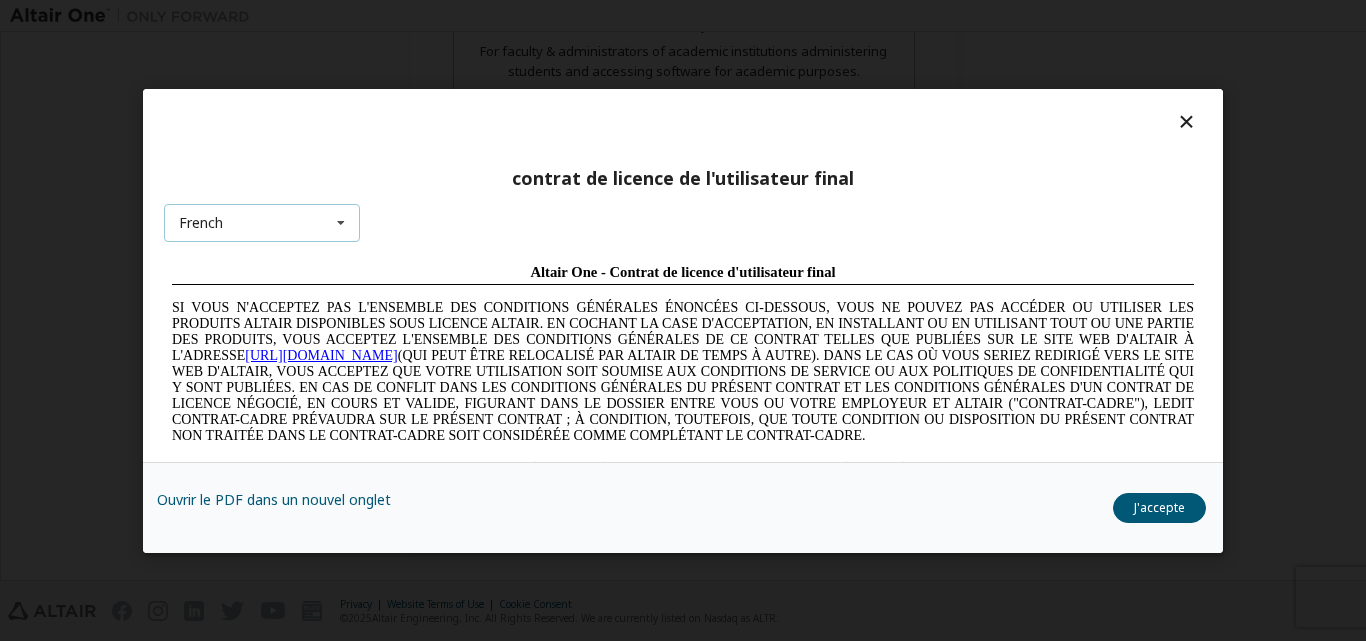 scroll, scrollTop: 0, scrollLeft: 0, axis: both 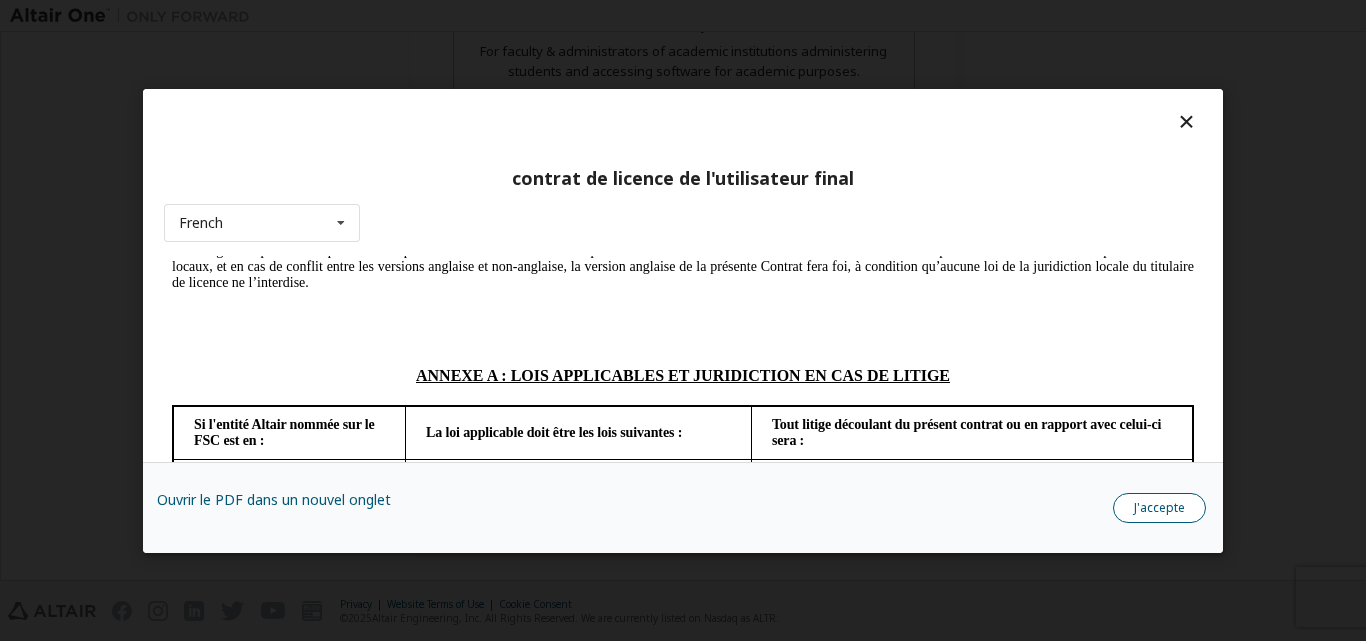 click on "J'accepte" at bounding box center [1159, 507] 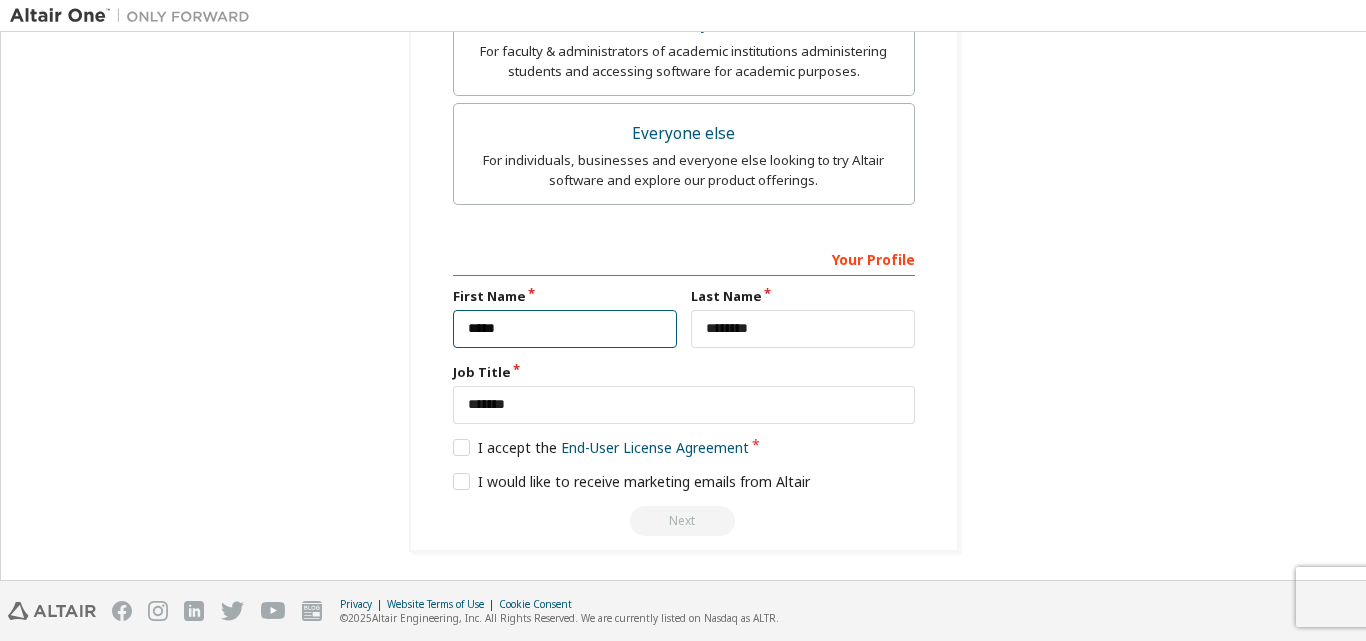 click on "*****" at bounding box center (565, 329) 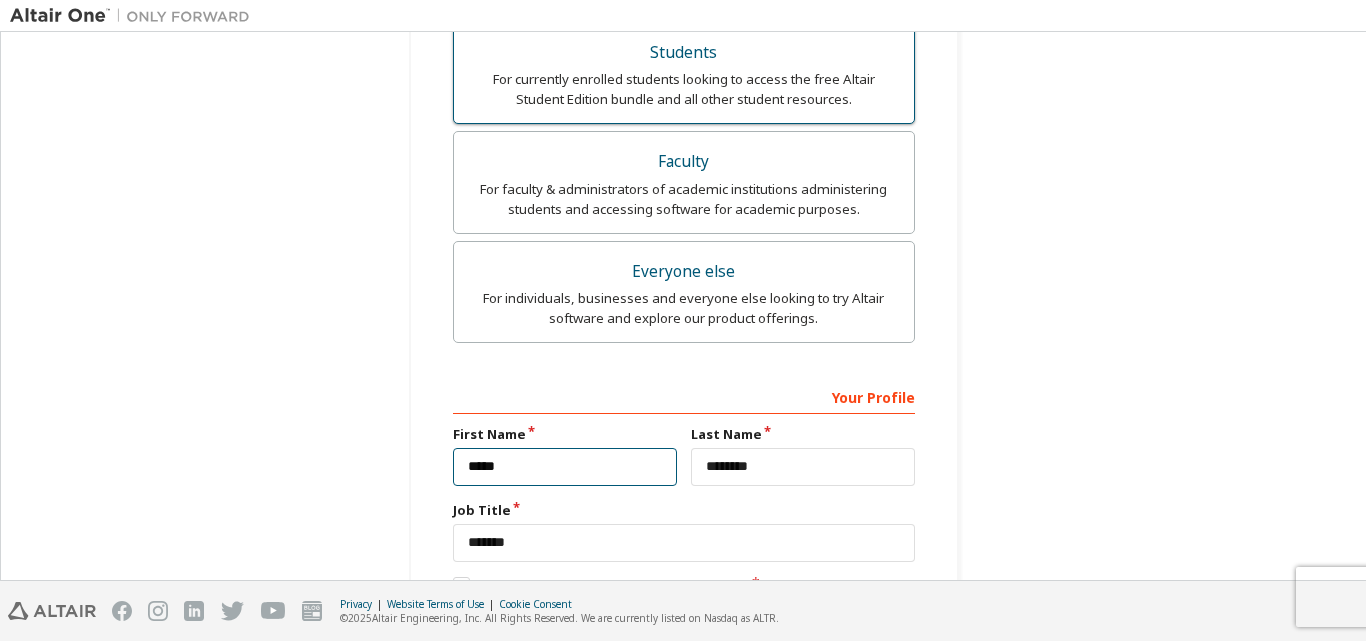 scroll, scrollTop: 586, scrollLeft: 0, axis: vertical 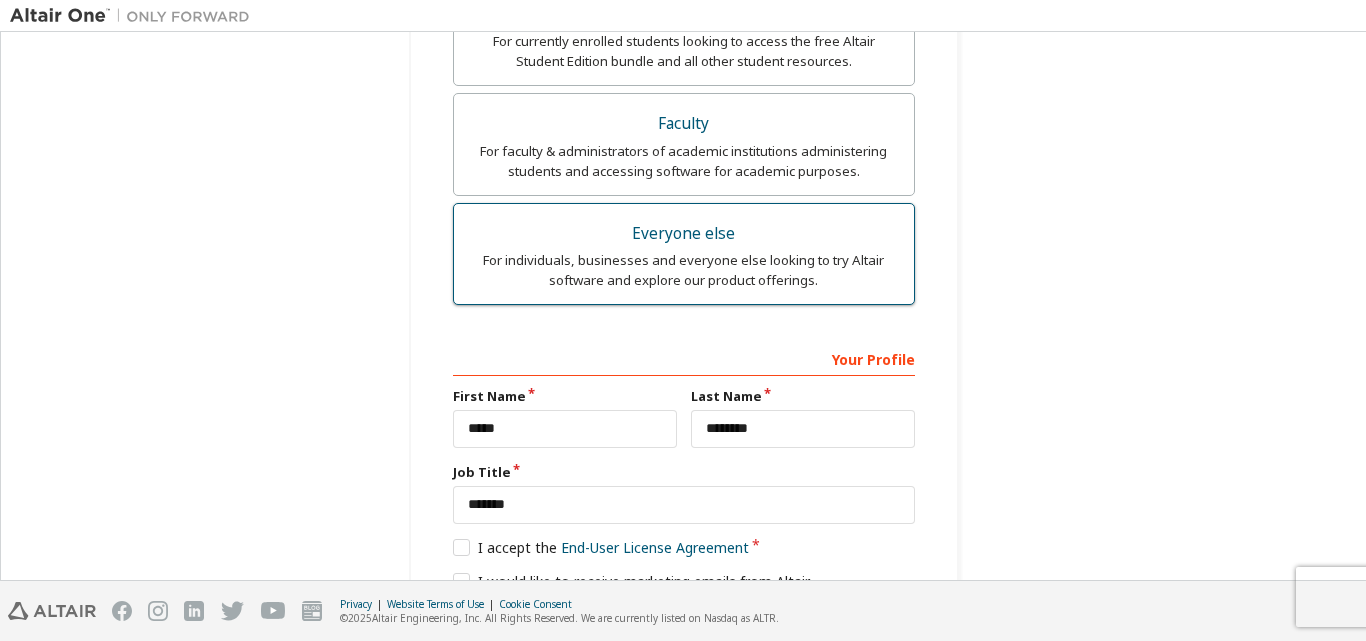 click on "For individuals, businesses and everyone else looking to try Altair software and explore our product offerings." at bounding box center [684, 270] 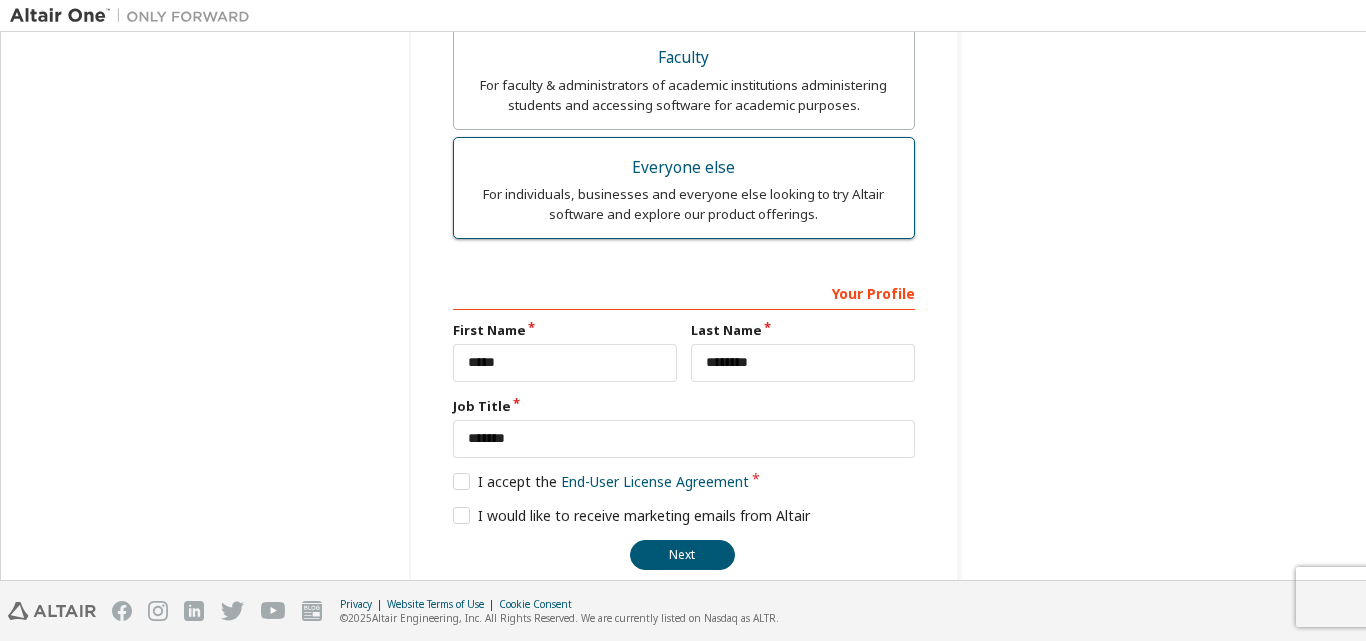 scroll, scrollTop: 686, scrollLeft: 0, axis: vertical 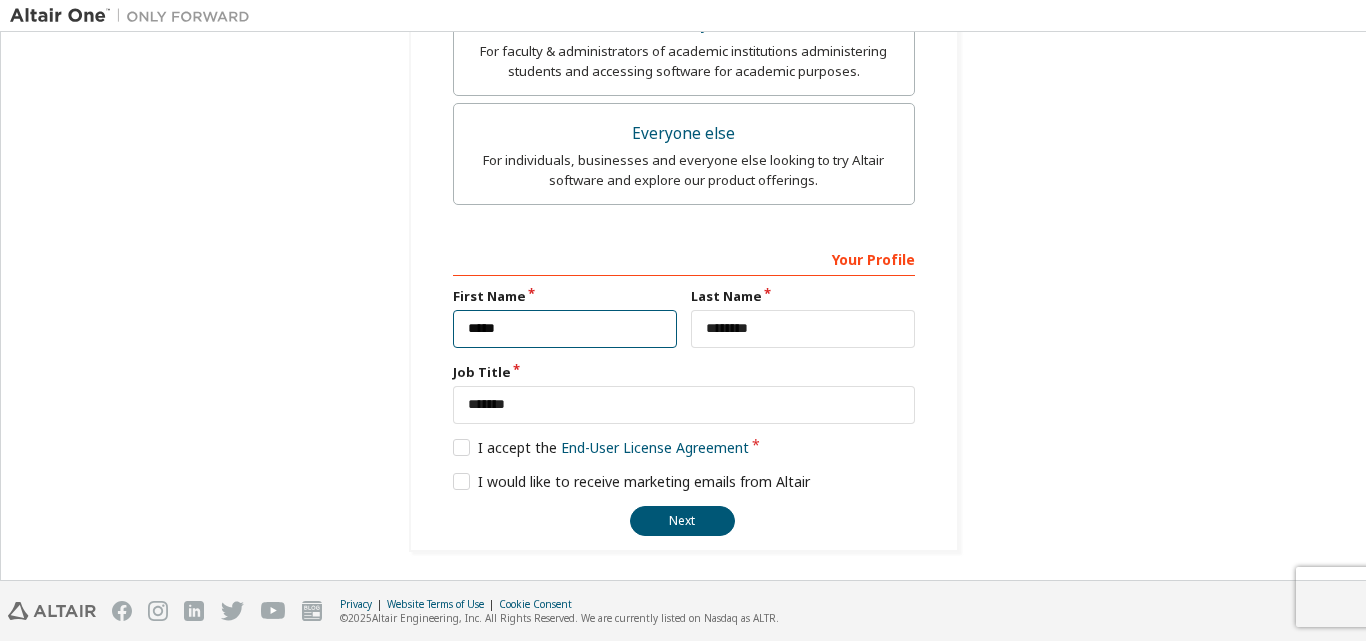 drag, startPoint x: 519, startPoint y: 328, endPoint x: 431, endPoint y: 337, distance: 88.45903 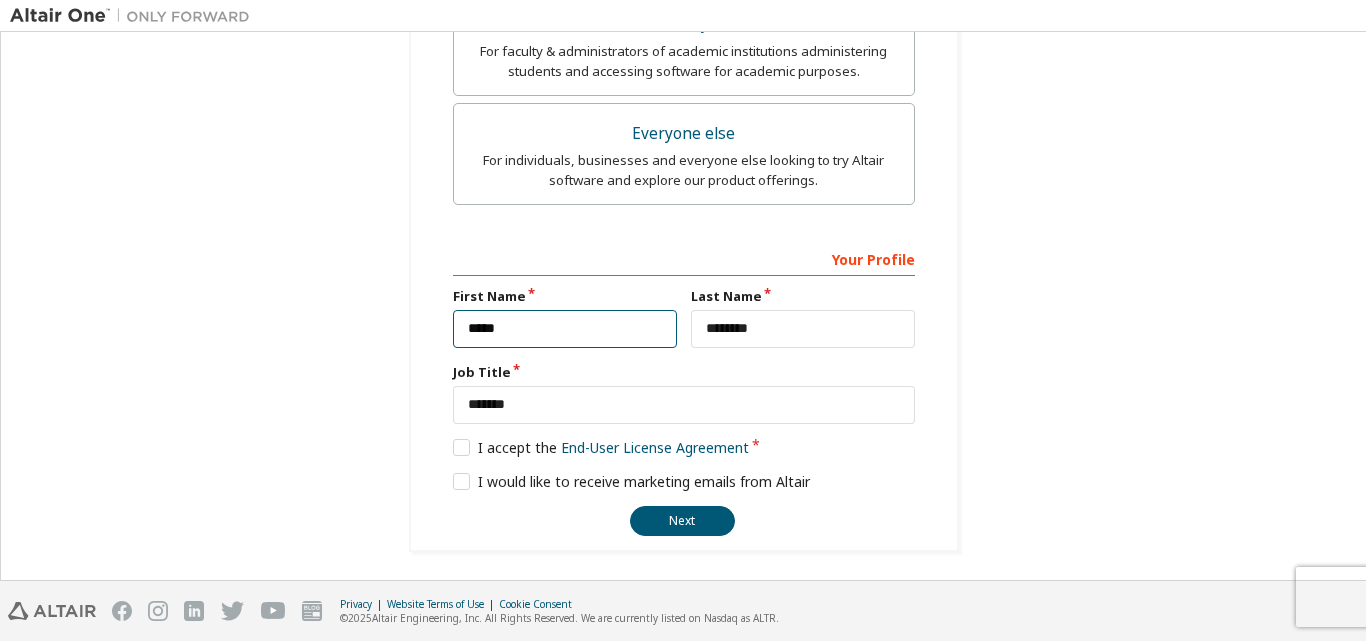 type on "*" 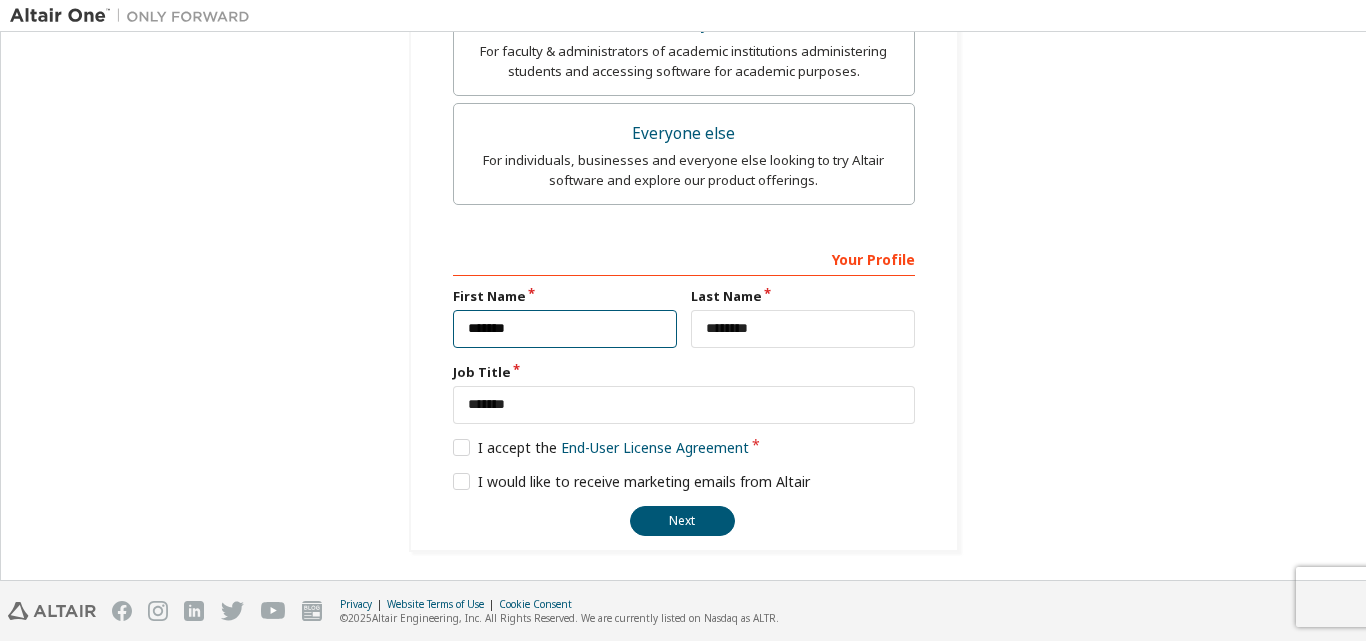 type on "*******" 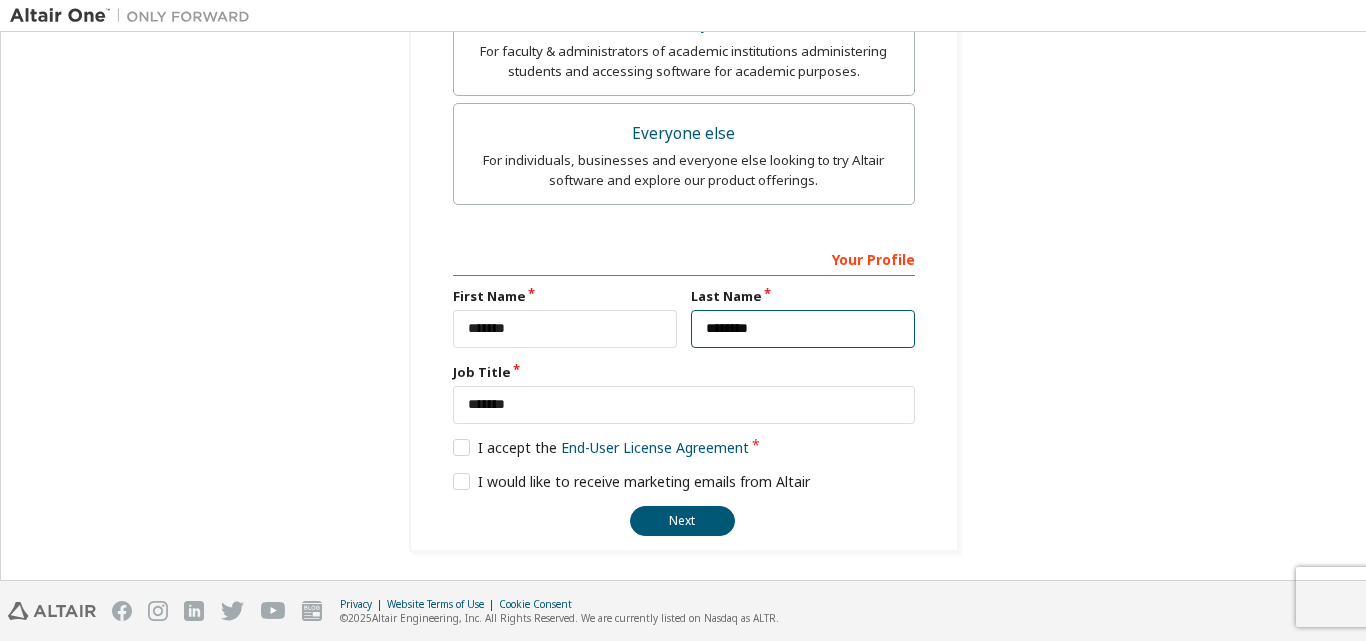 click on "********" at bounding box center [803, 329] 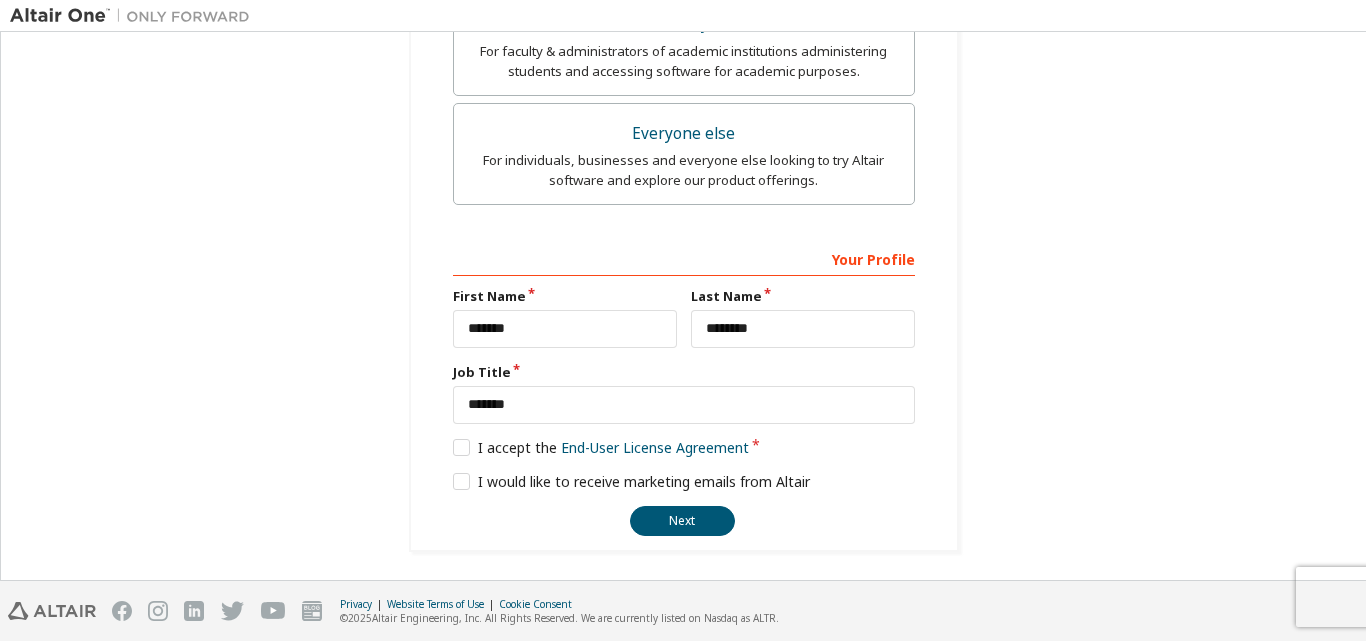 click on "**********" at bounding box center (684, -37) 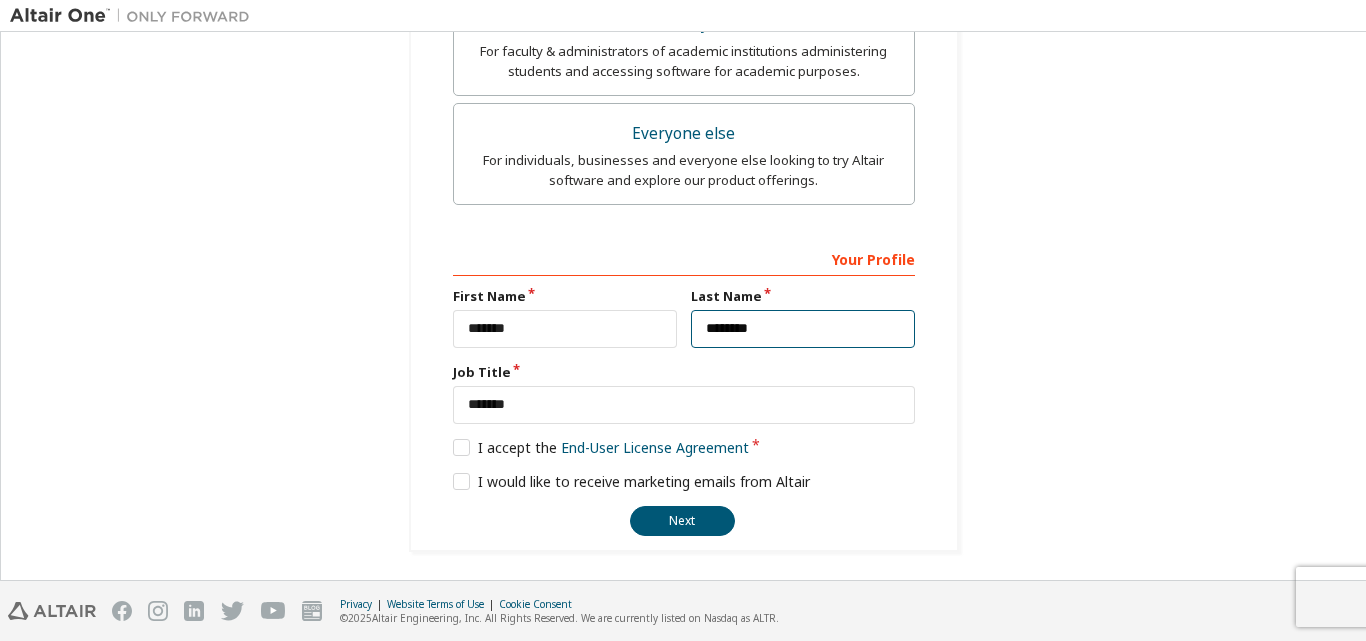 click on "********" at bounding box center (803, 329) 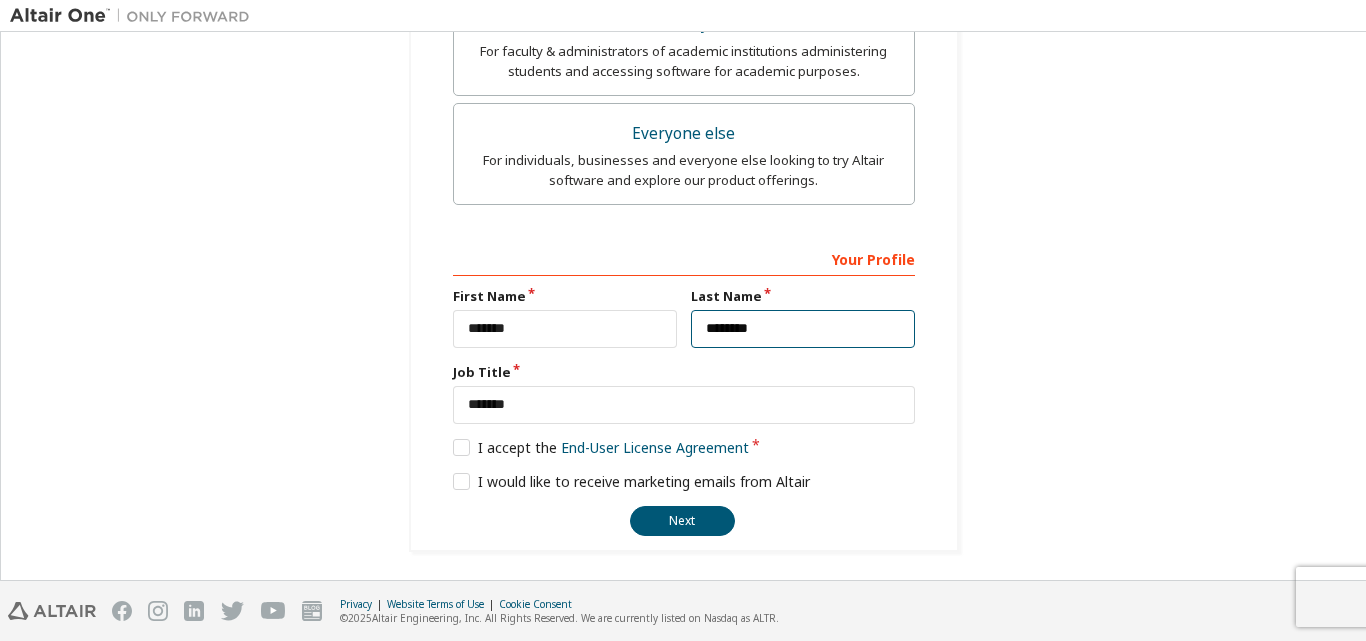 click on "********" at bounding box center [803, 329] 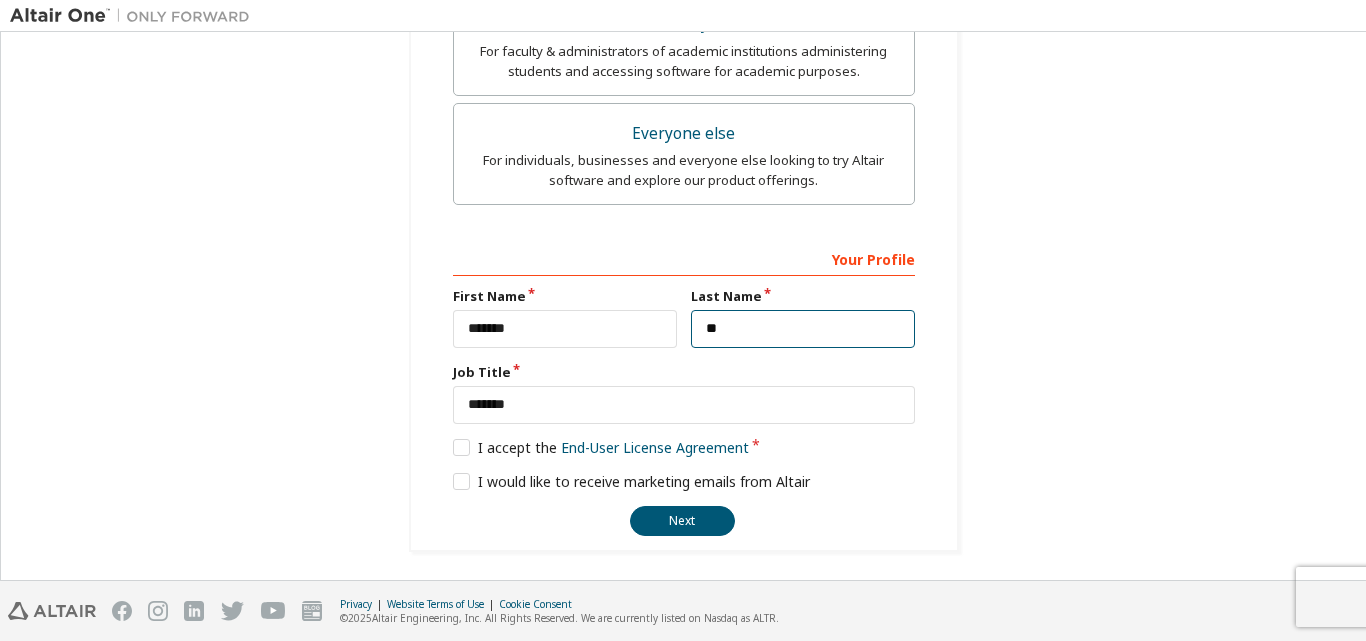 type on "*" 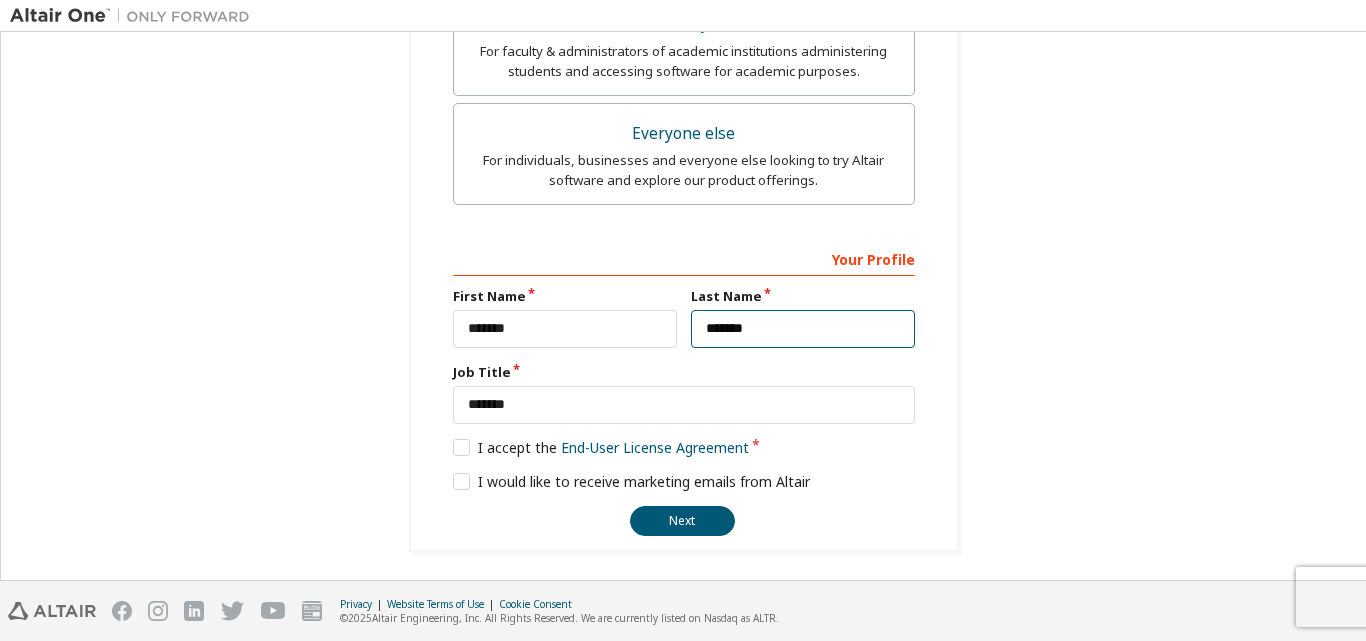 type on "********" 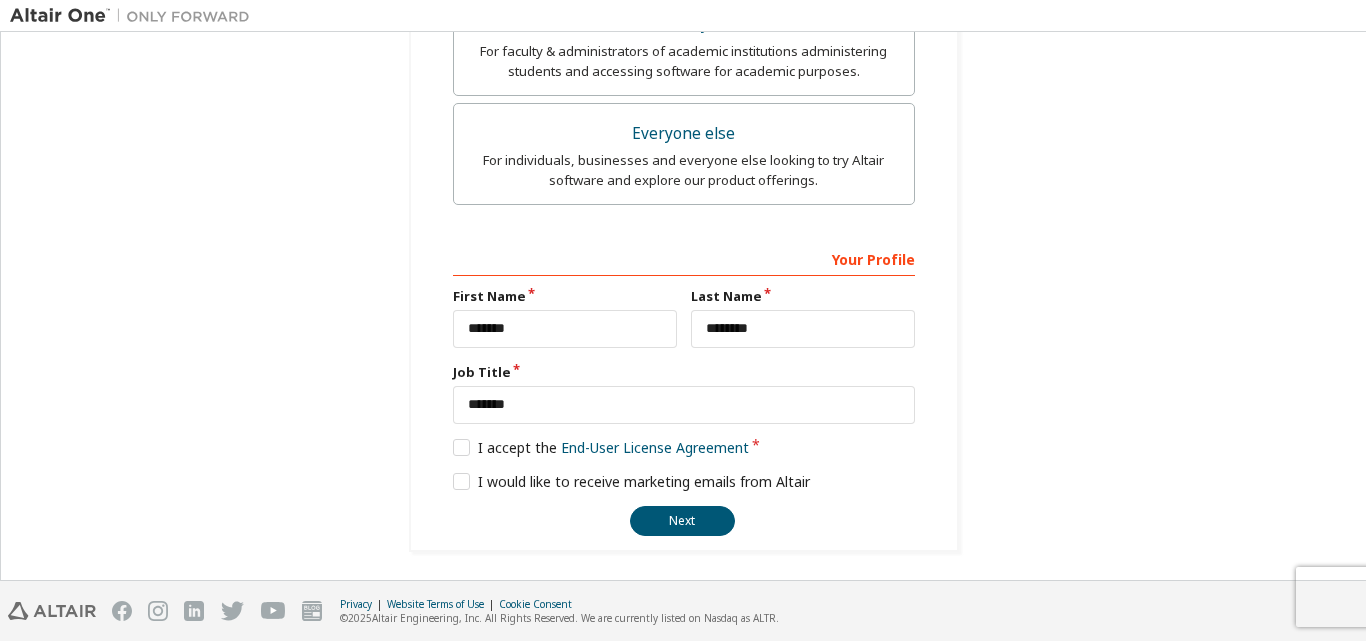 click on "**********" at bounding box center [683, -37] 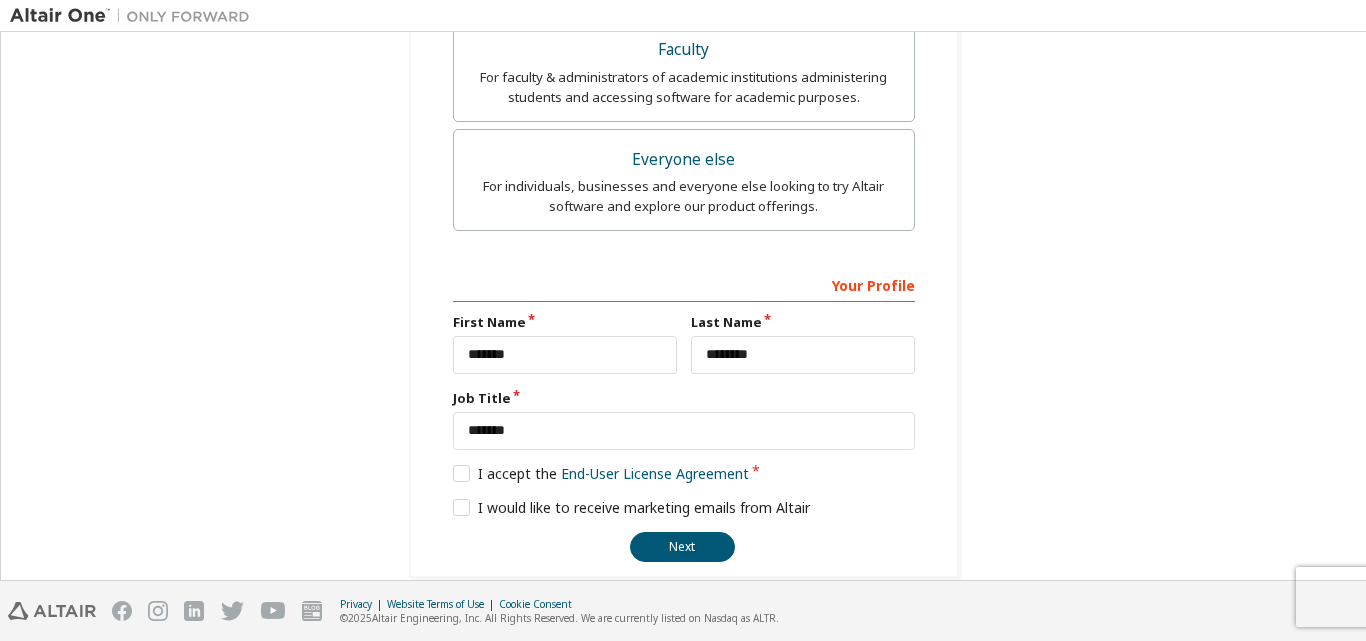scroll, scrollTop: 686, scrollLeft: 0, axis: vertical 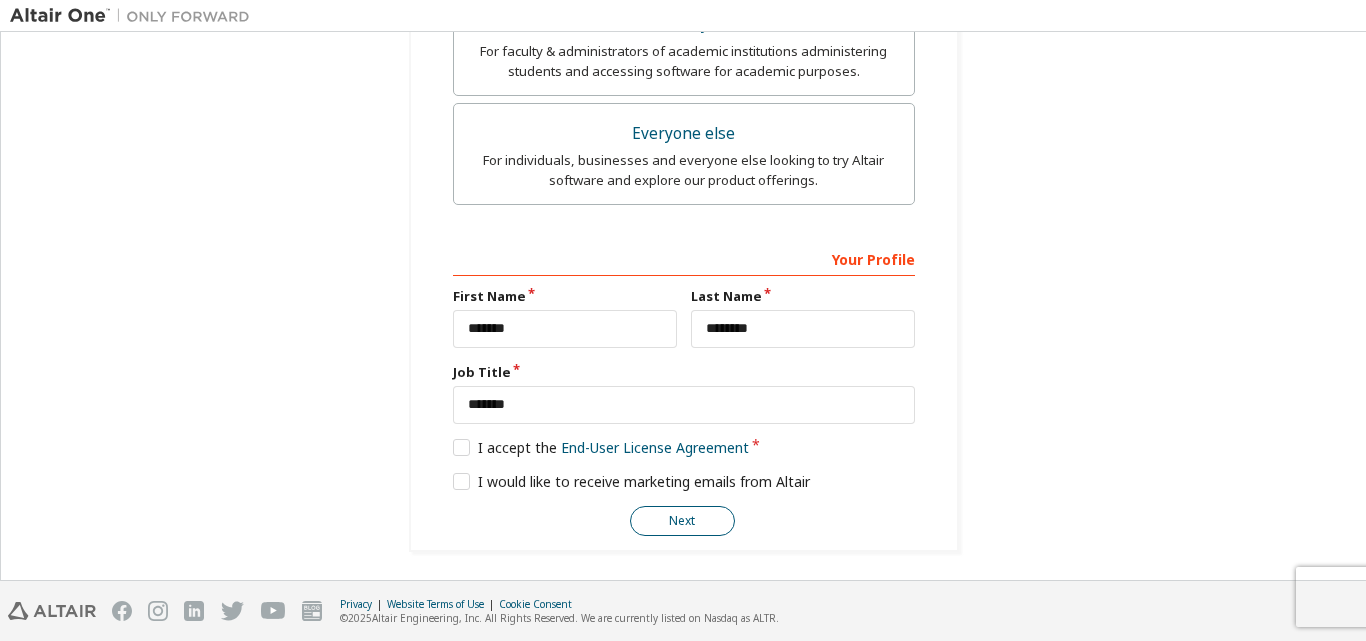 click on "Next" at bounding box center (682, 521) 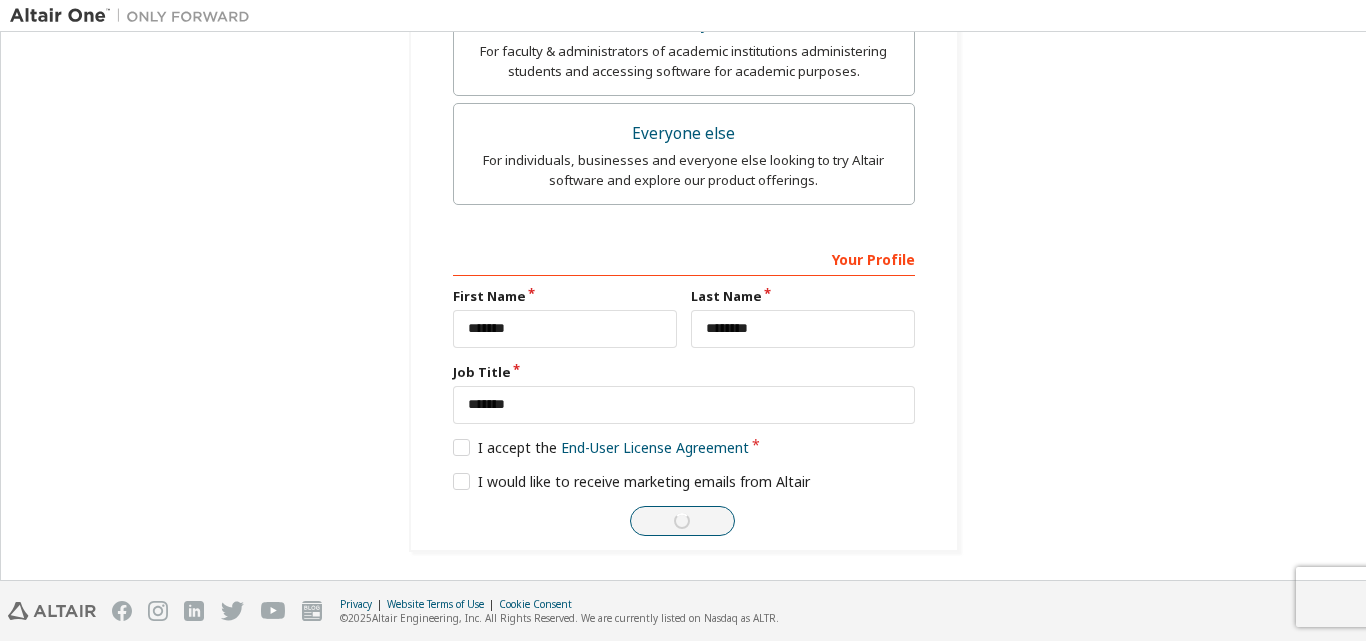 scroll, scrollTop: 4, scrollLeft: 0, axis: vertical 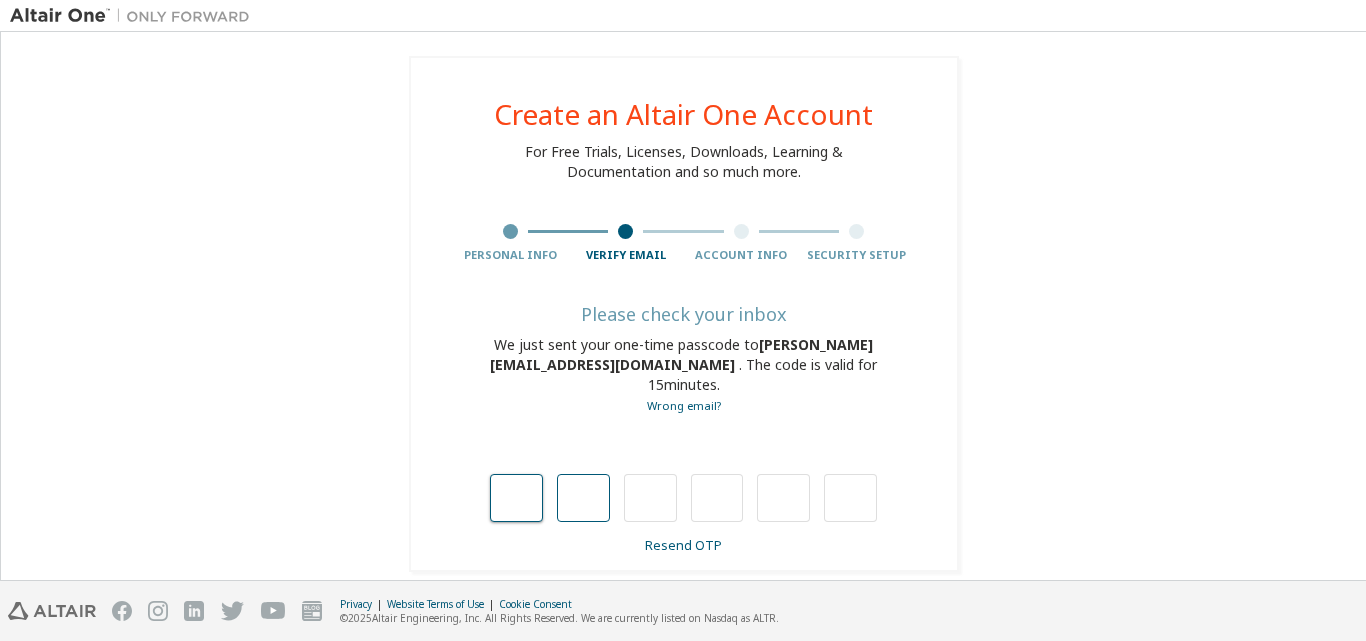 type on "*" 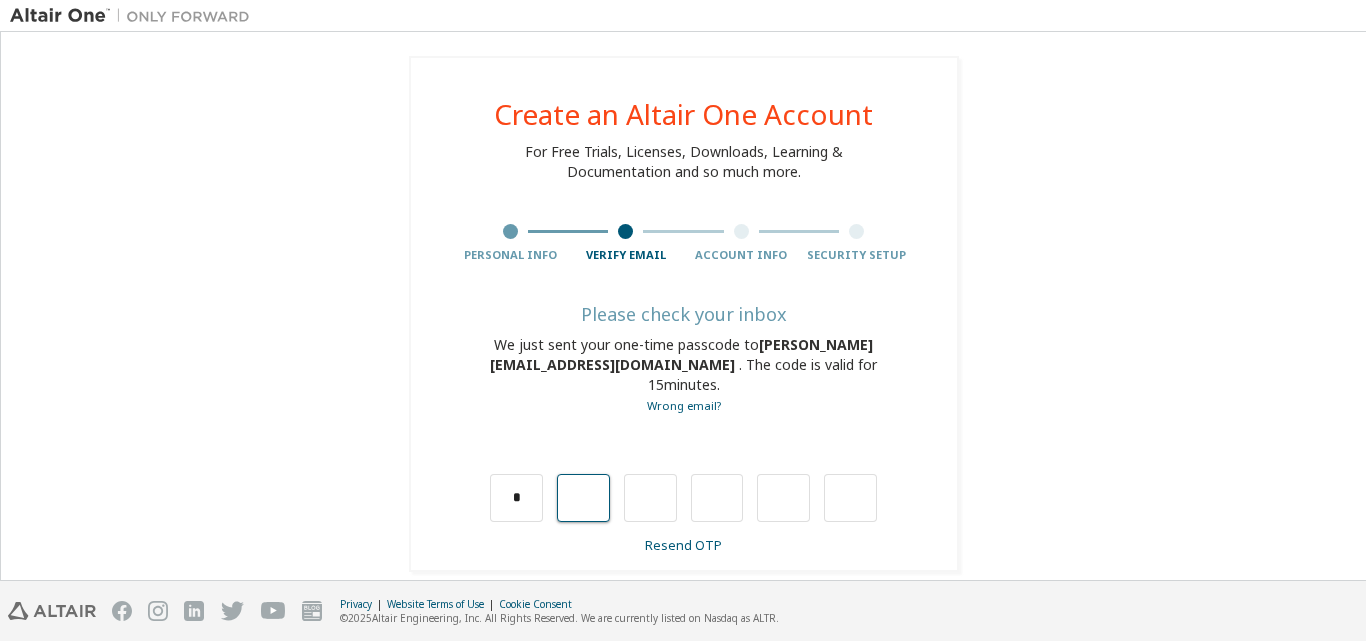 type on "*" 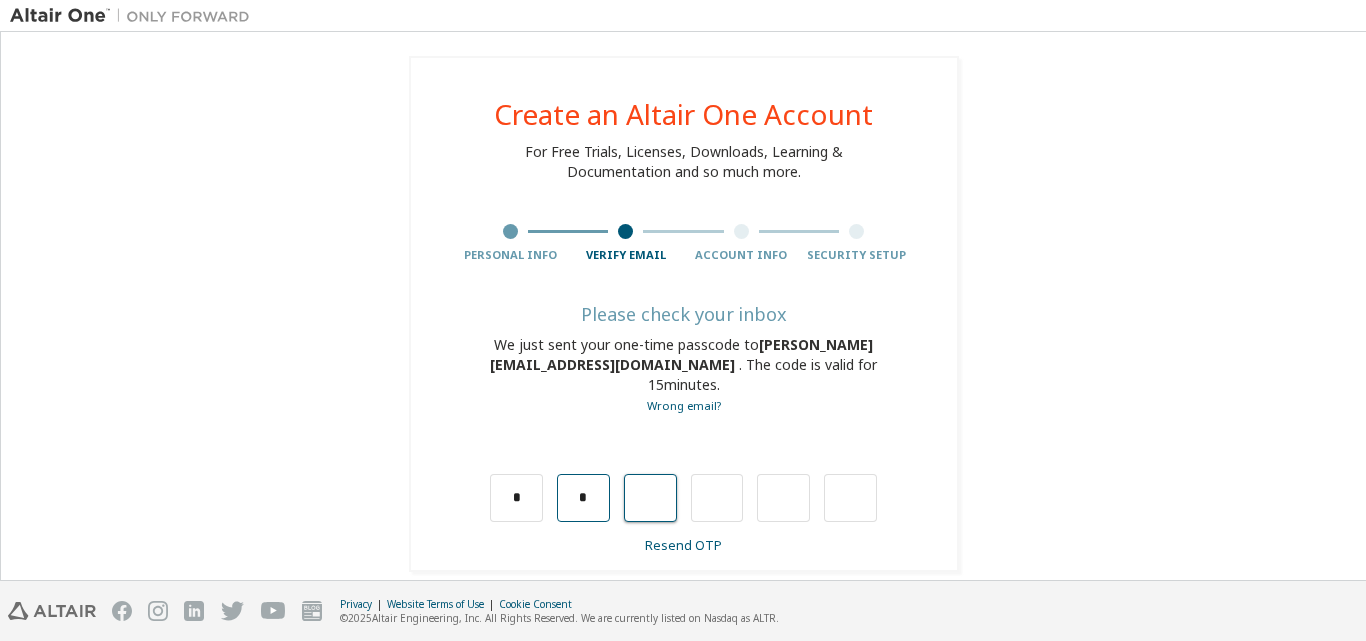 type on "*" 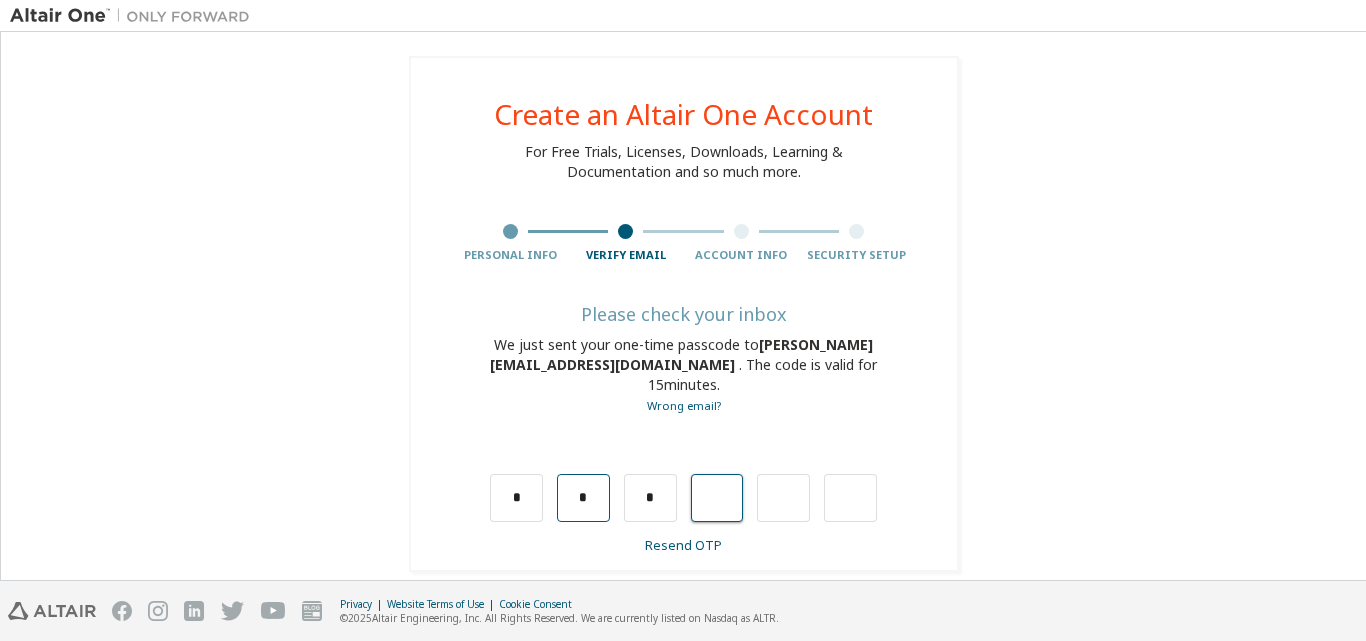 type on "*" 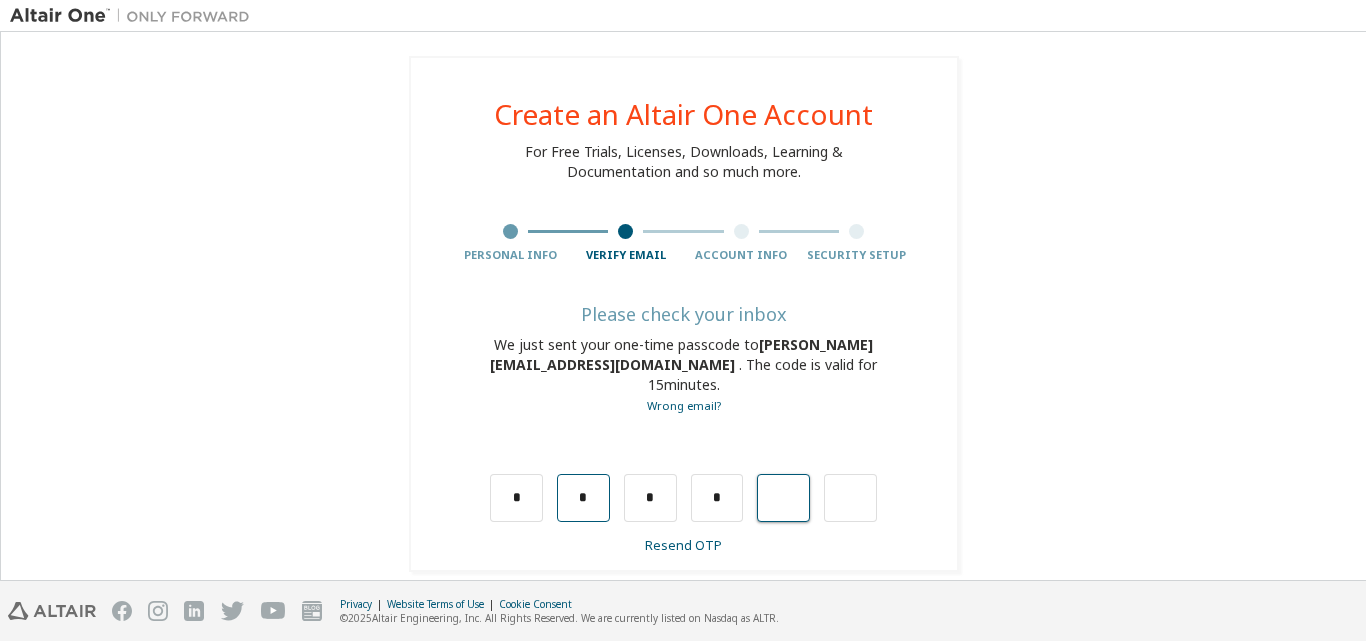 type on "*" 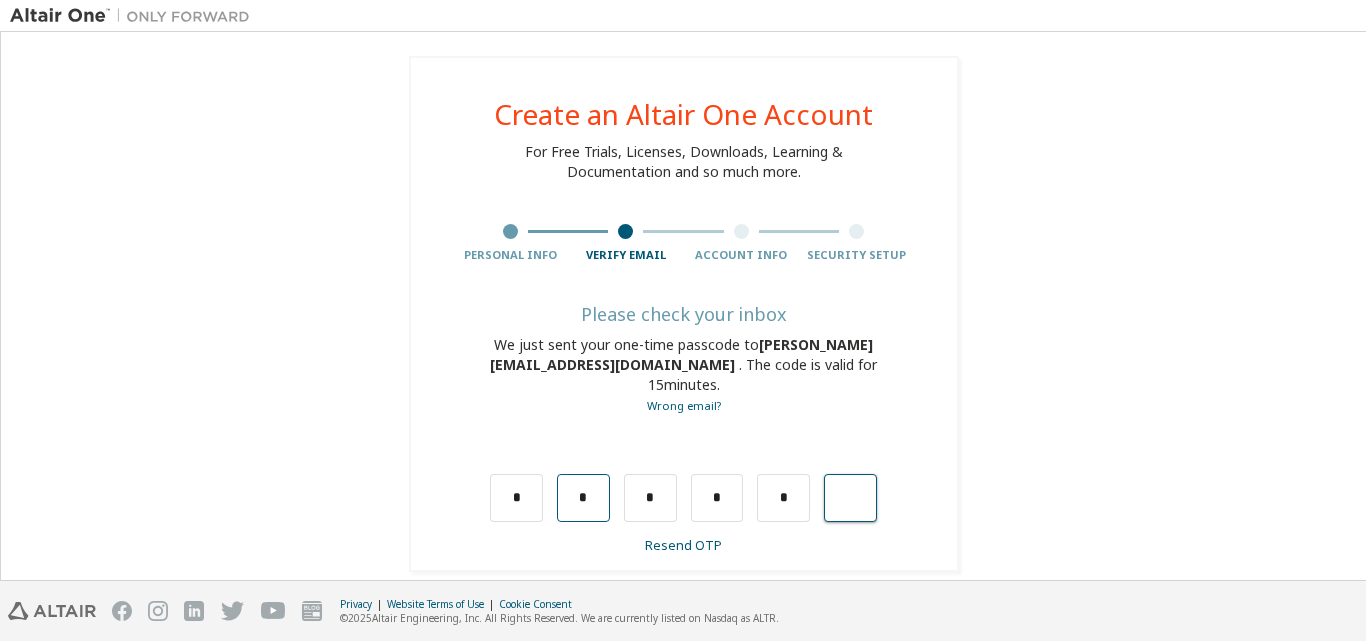 type on "*" 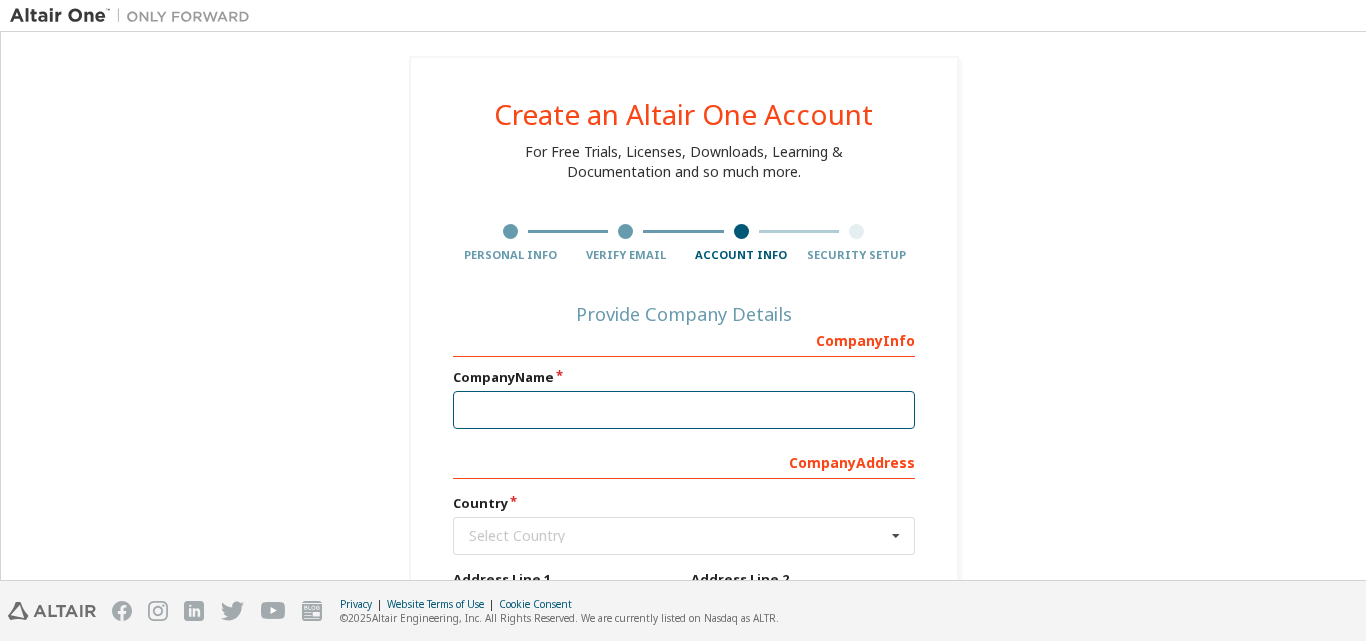 click at bounding box center [684, 410] 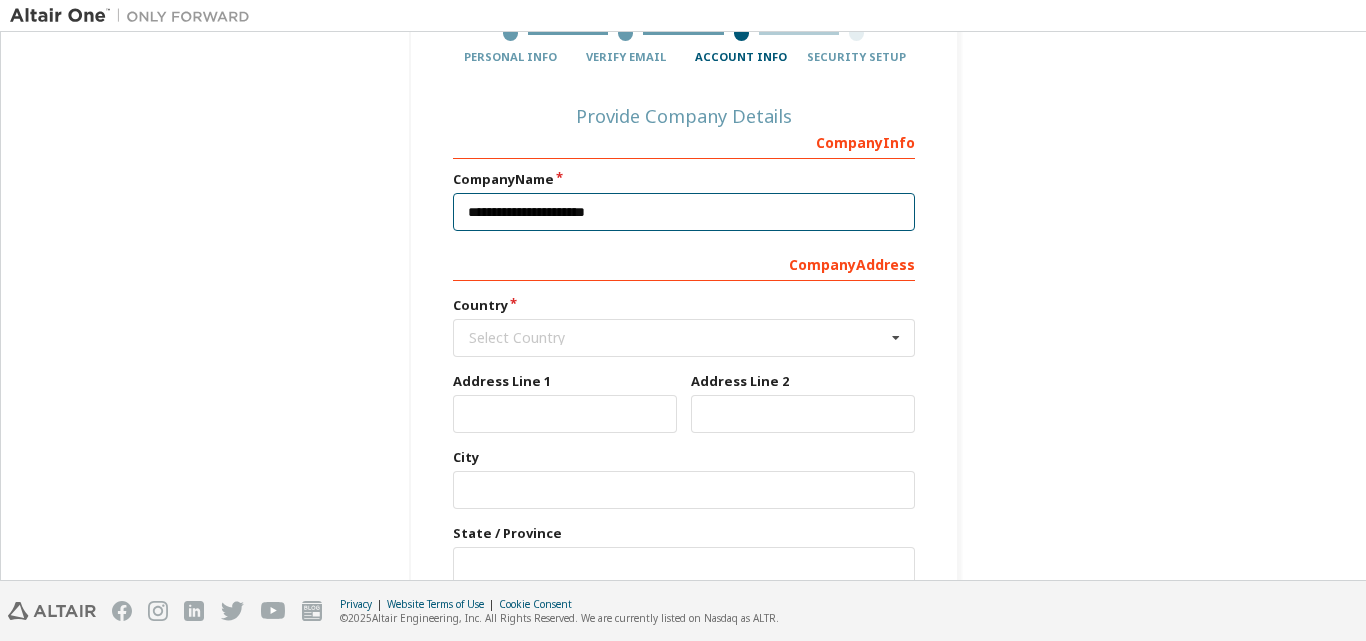 scroll, scrollTop: 204, scrollLeft: 0, axis: vertical 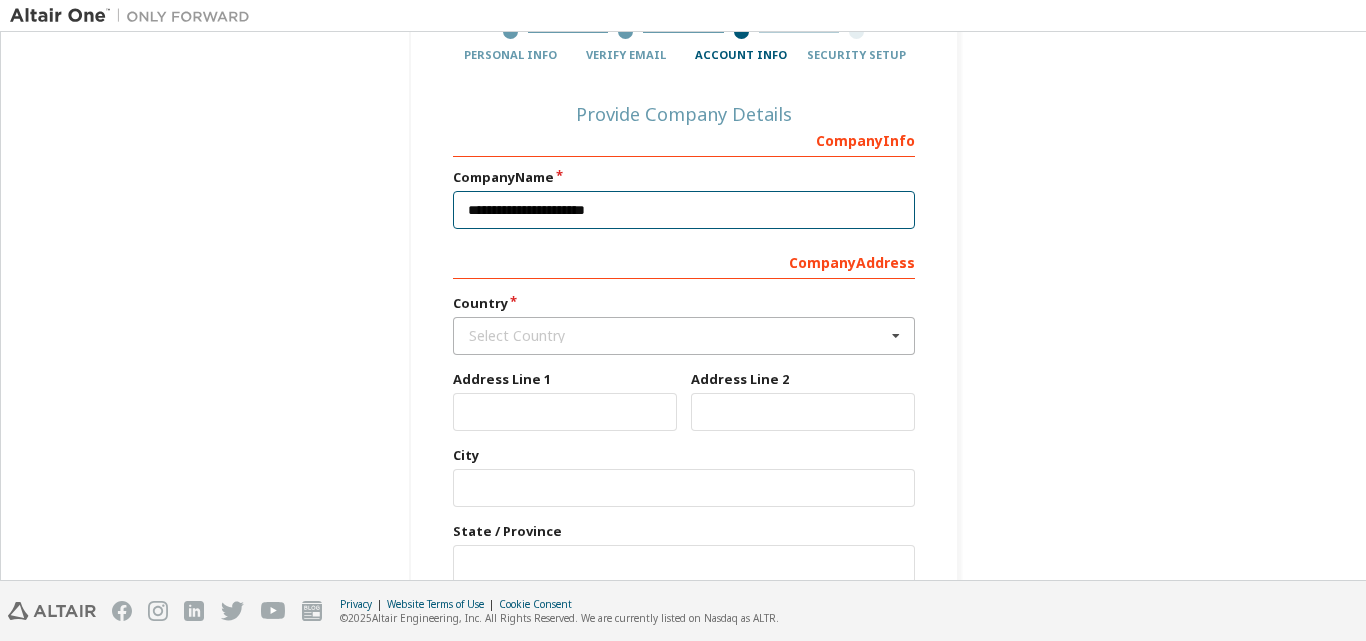 type on "**********" 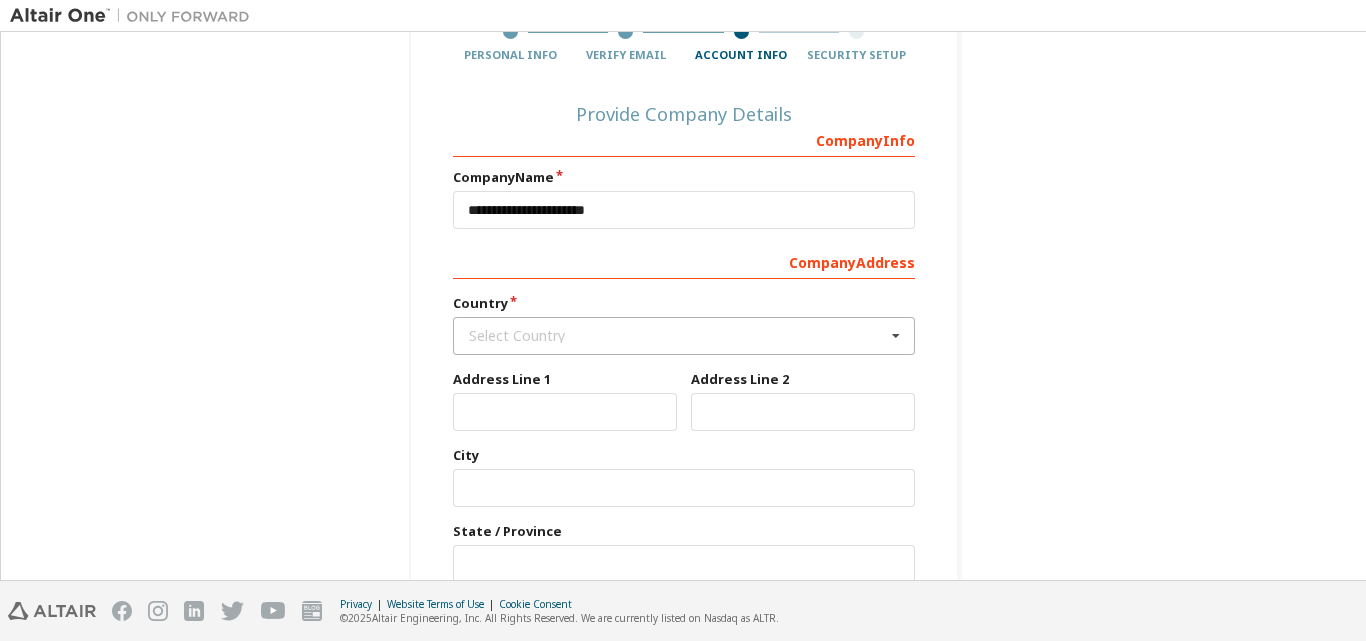 click on "Select Country" at bounding box center (677, 336) 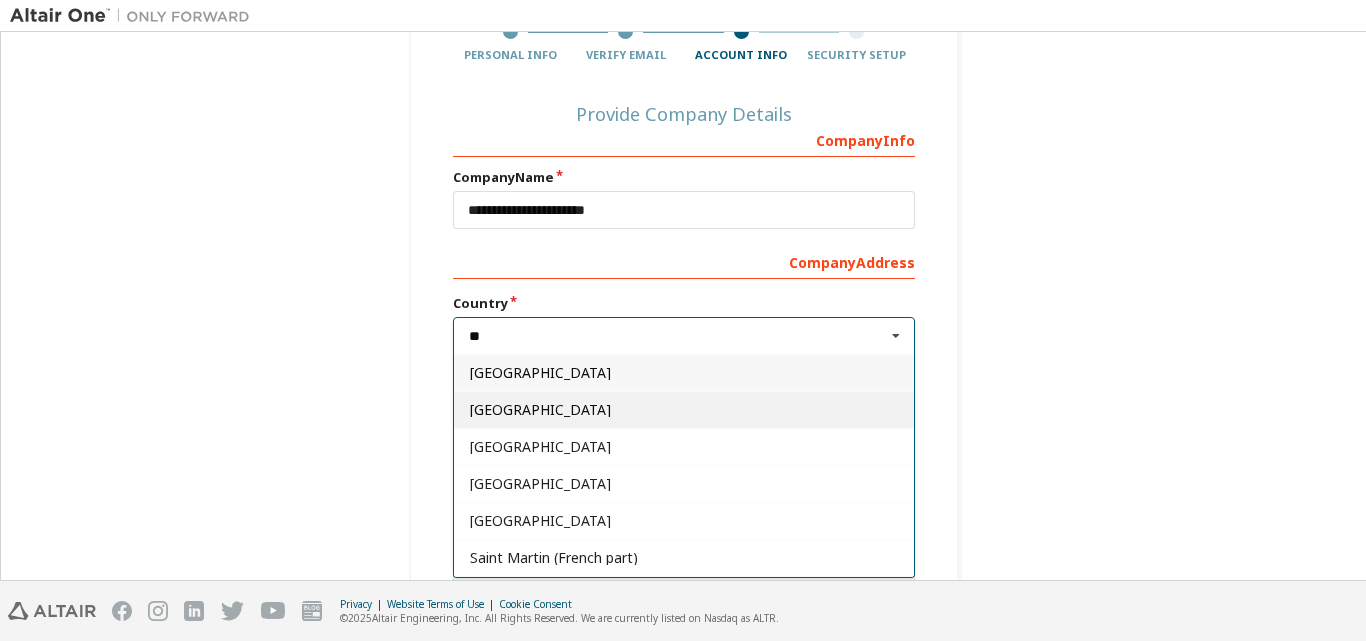 type on "**" 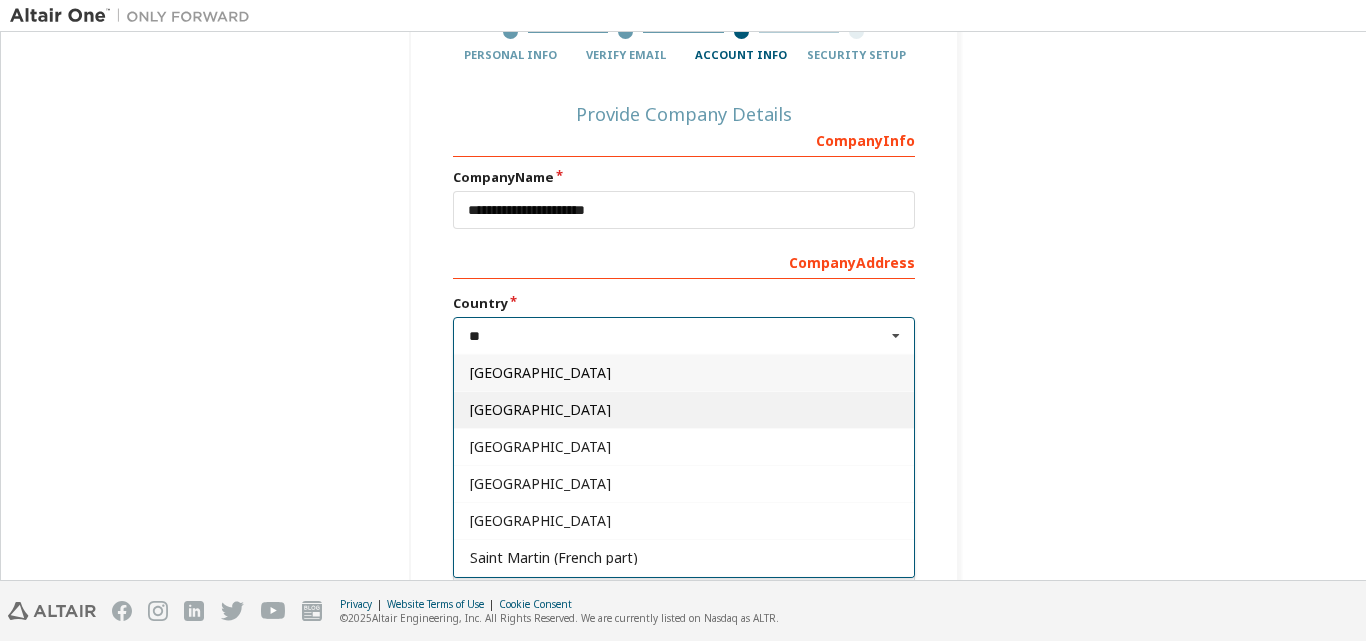 click on "[GEOGRAPHIC_DATA]" at bounding box center [684, 410] 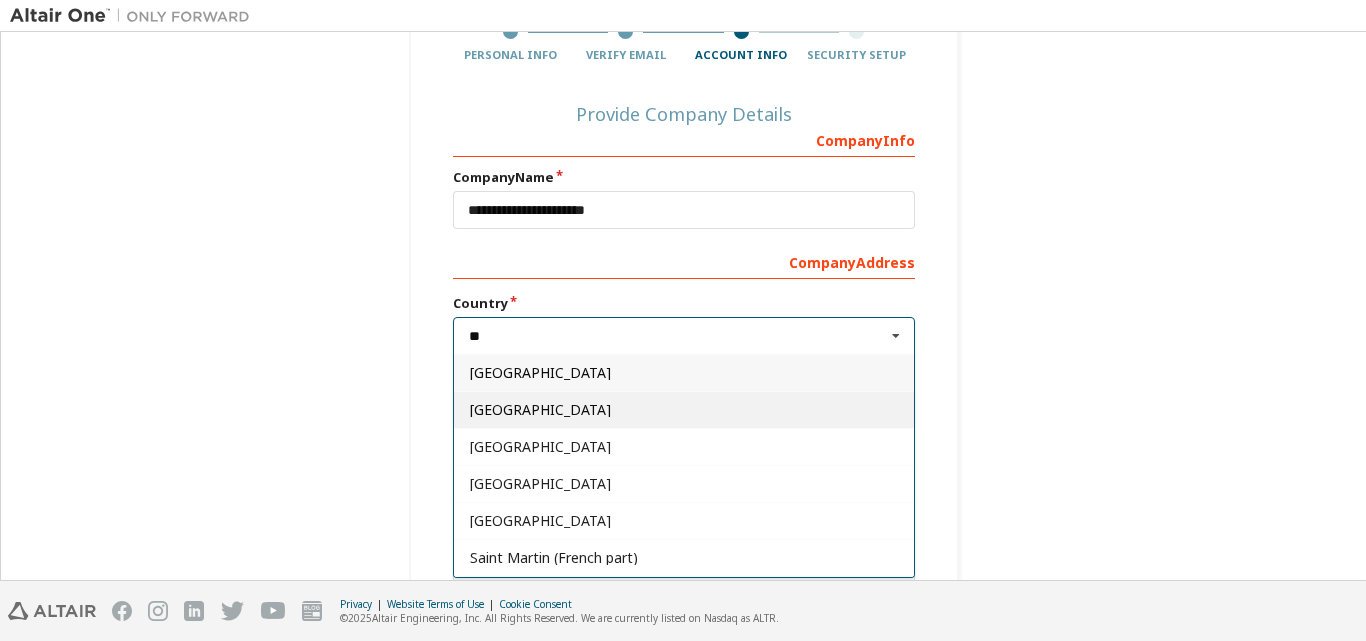 type on "***" 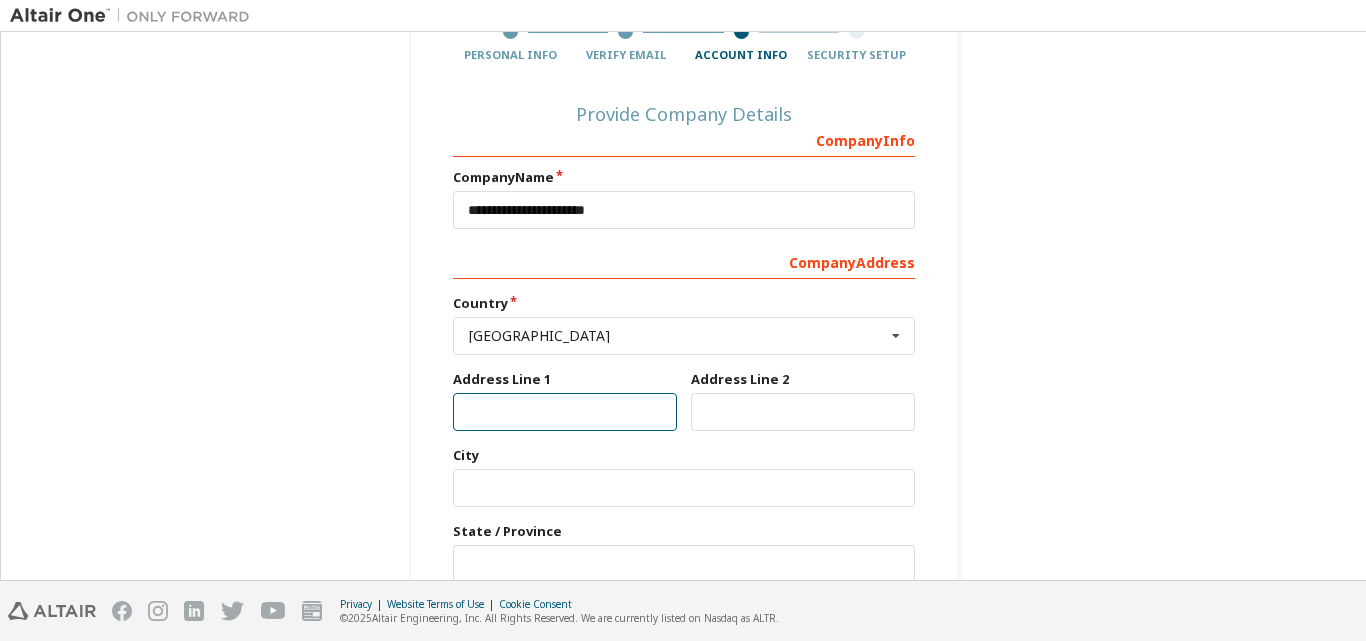click at bounding box center [565, 412] 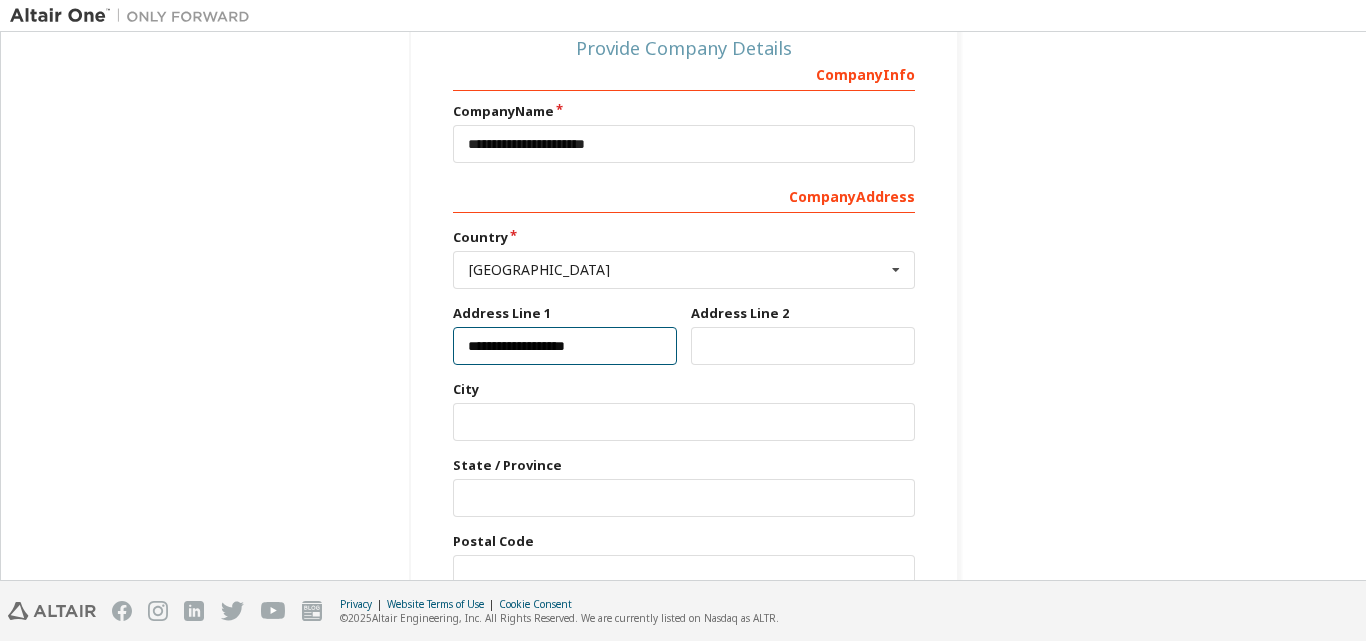 scroll, scrollTop: 304, scrollLeft: 0, axis: vertical 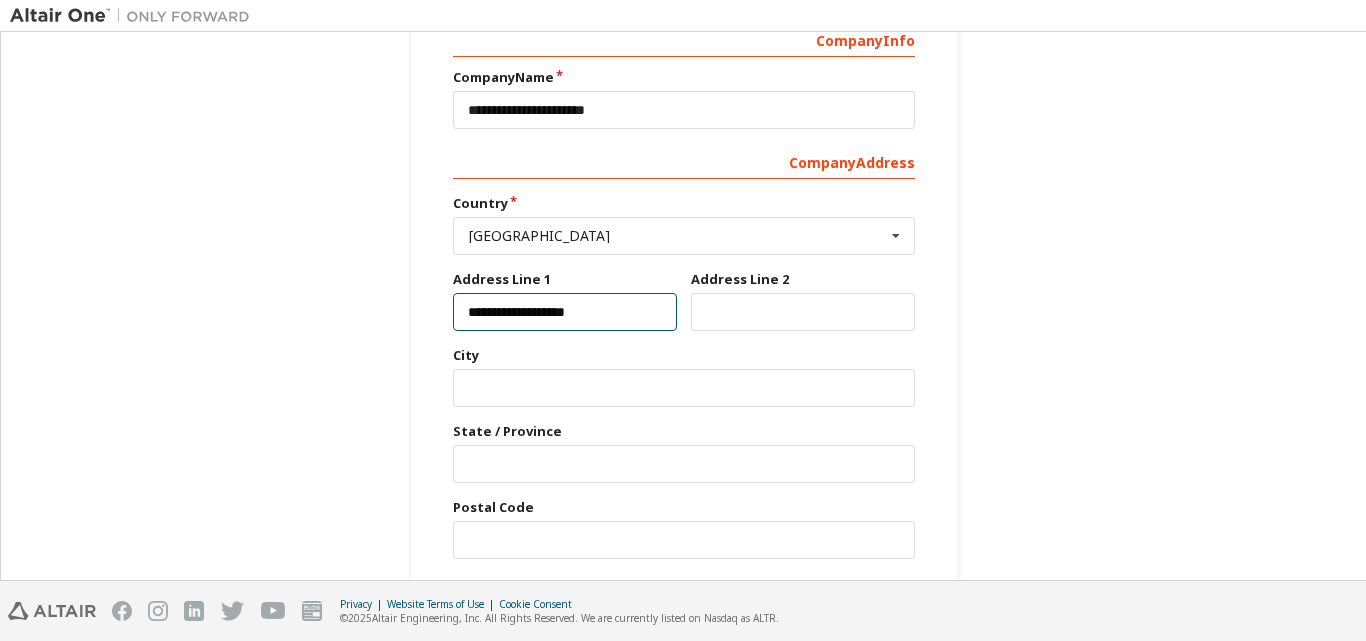 type on "**********" 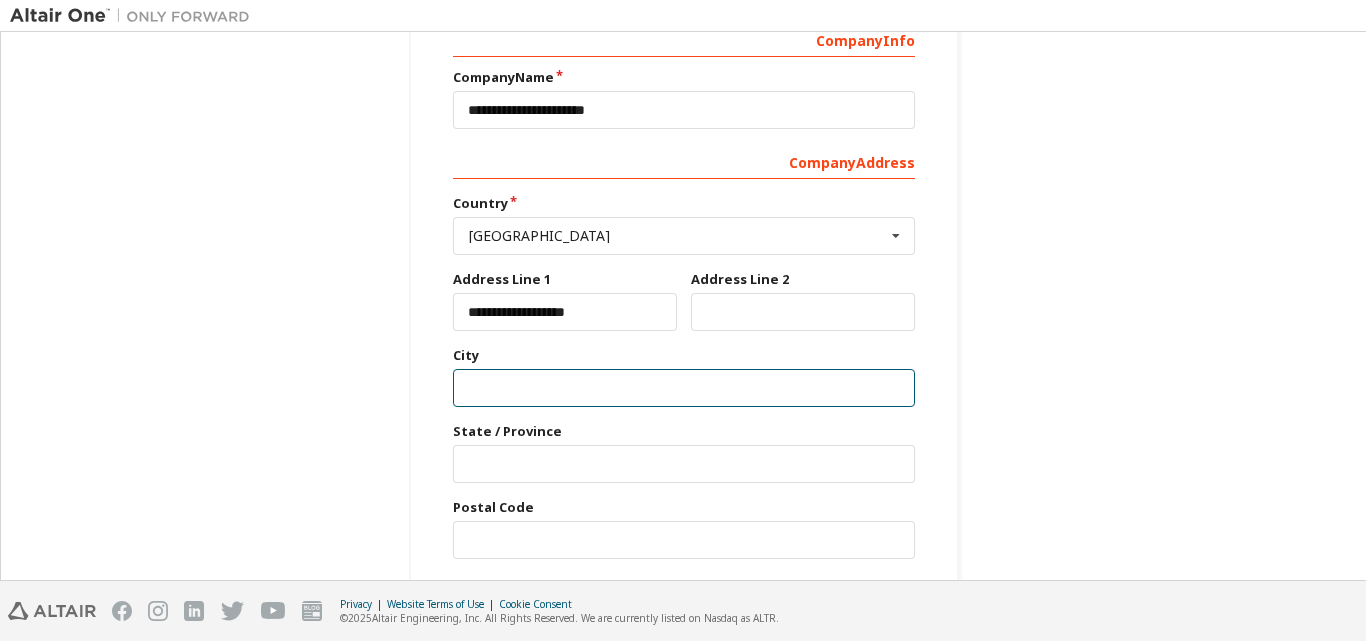 click at bounding box center [684, 388] 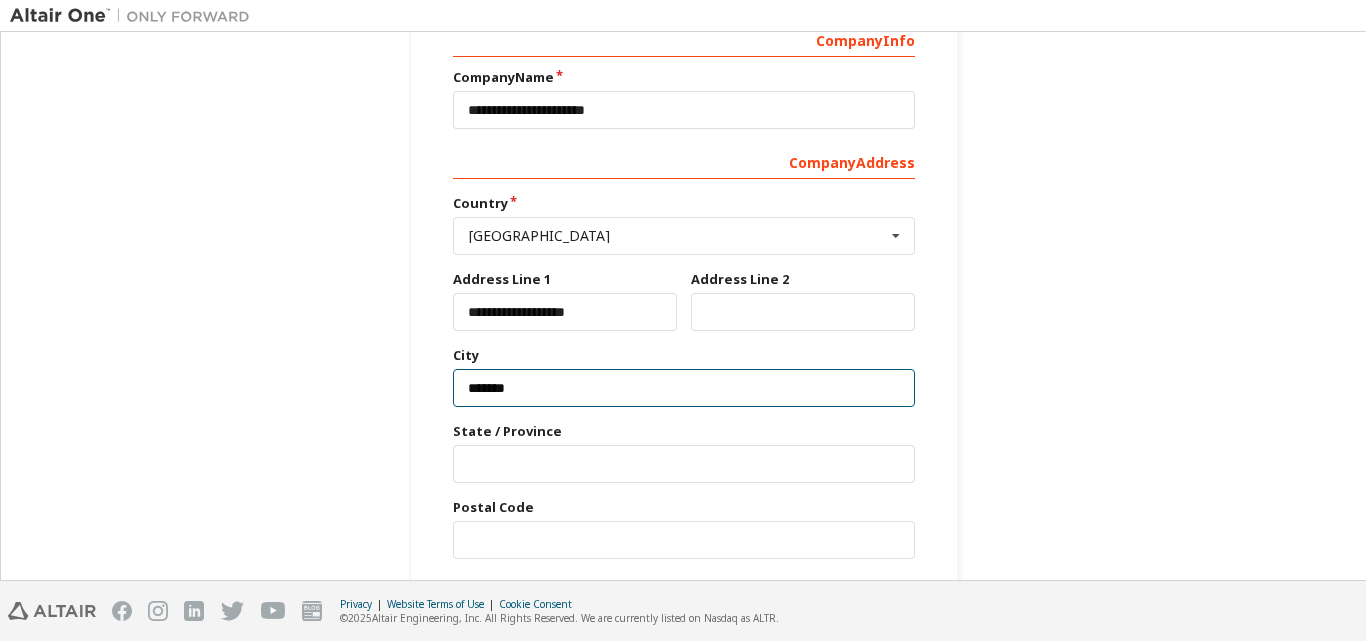 type on "*******" 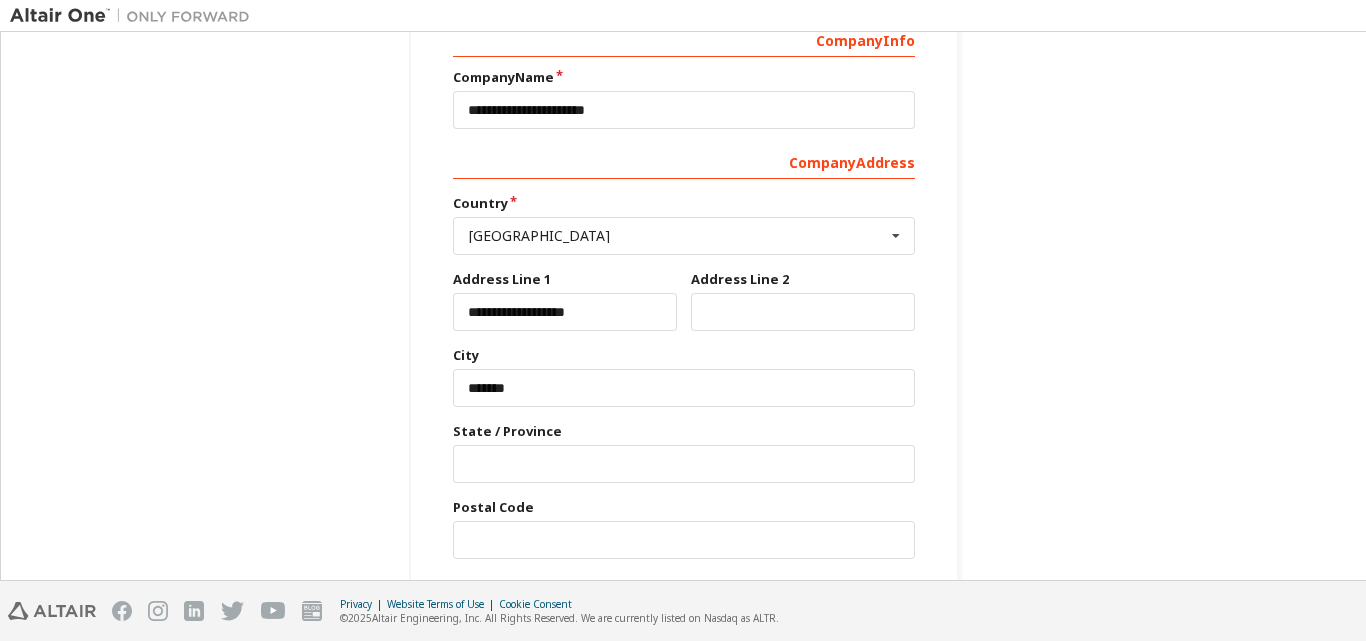 click on "**********" at bounding box center [684, 195] 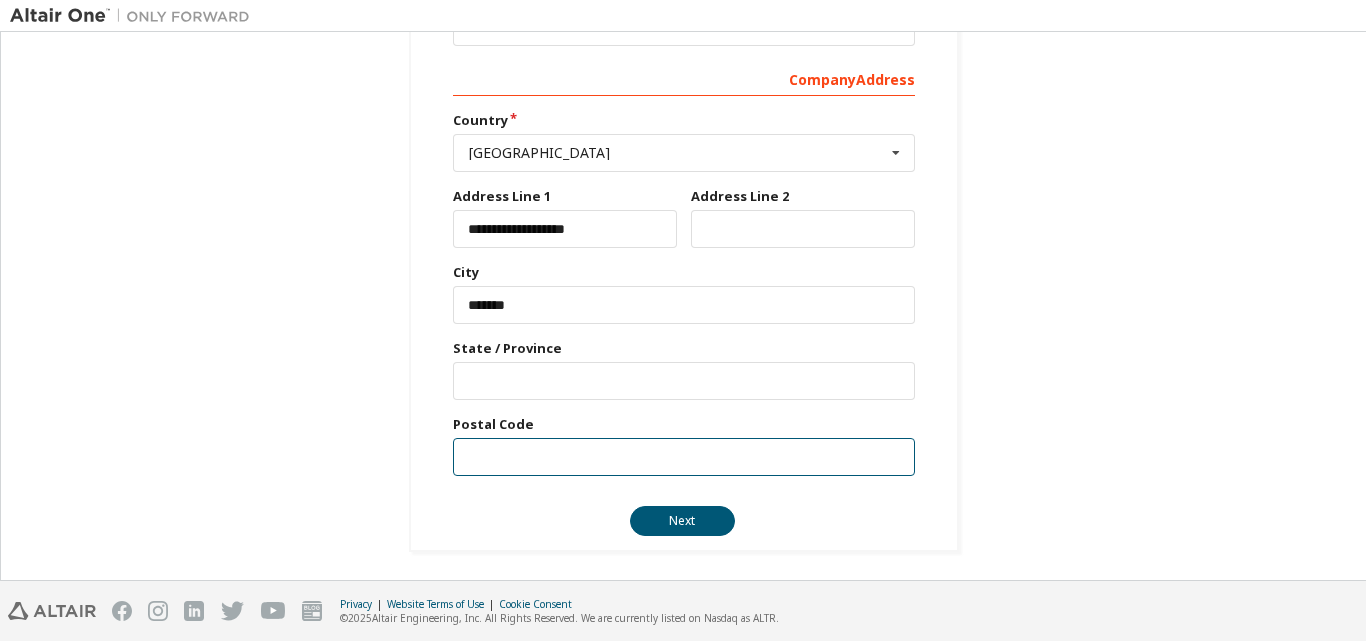 click at bounding box center [684, 457] 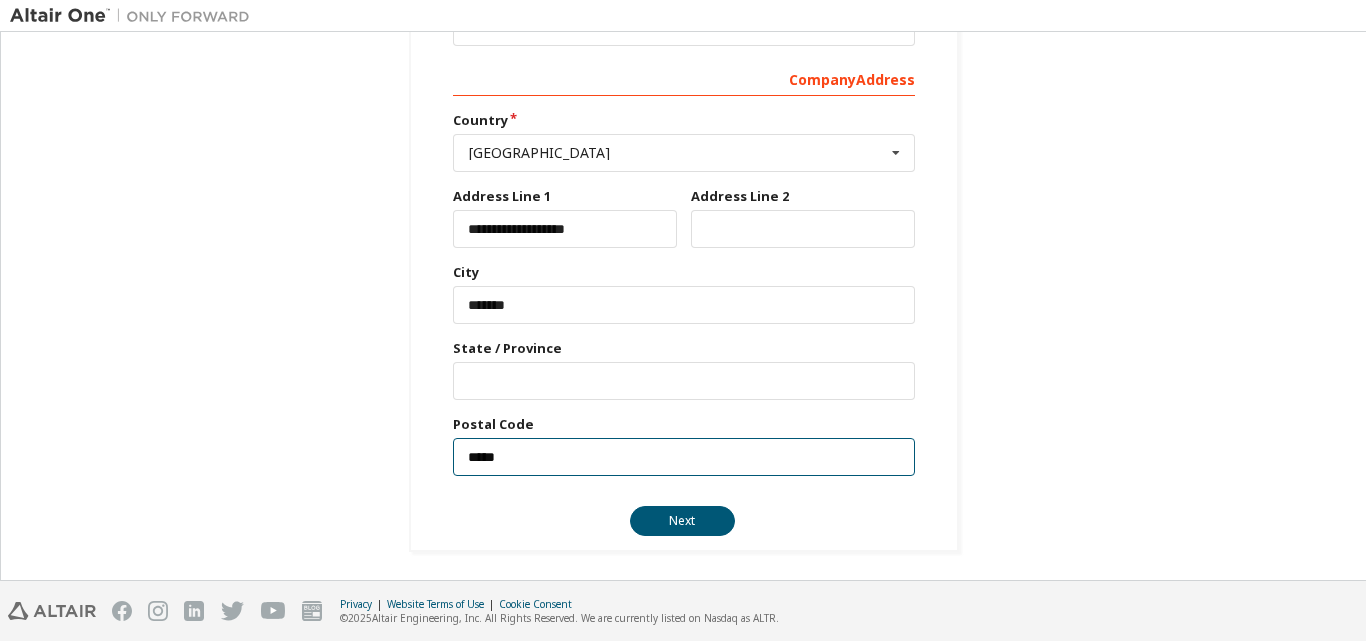 type on "*****" 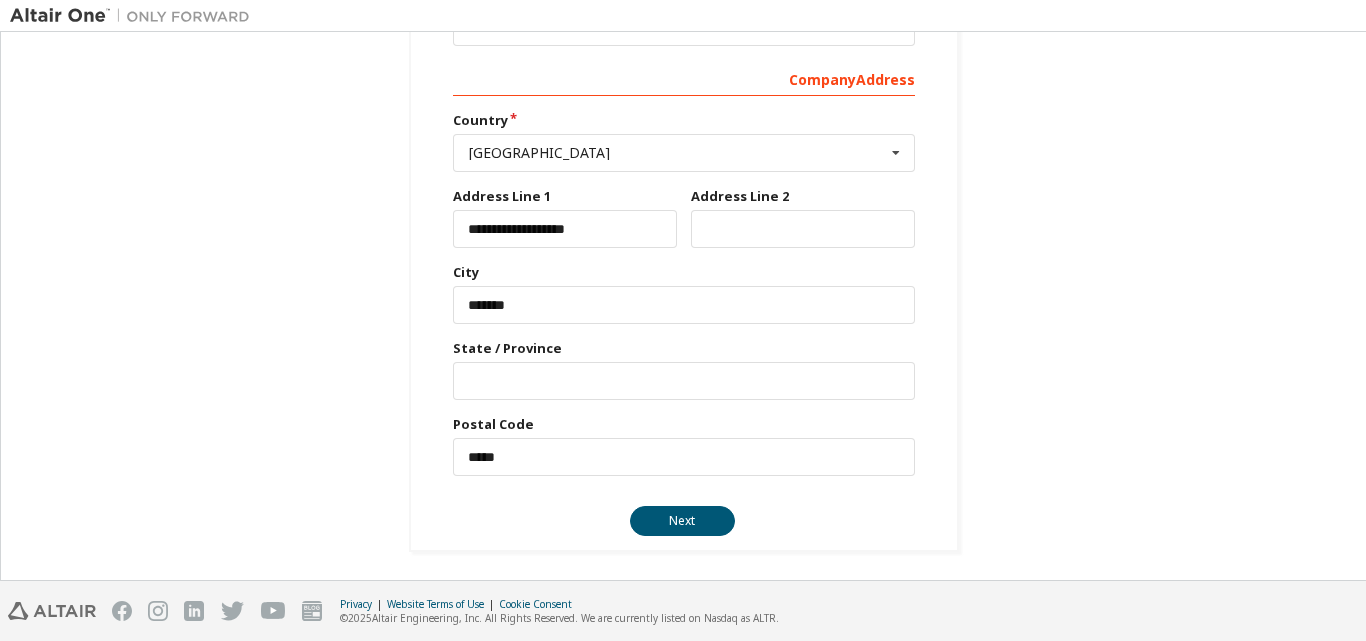 click on "**********" at bounding box center (683, 112) 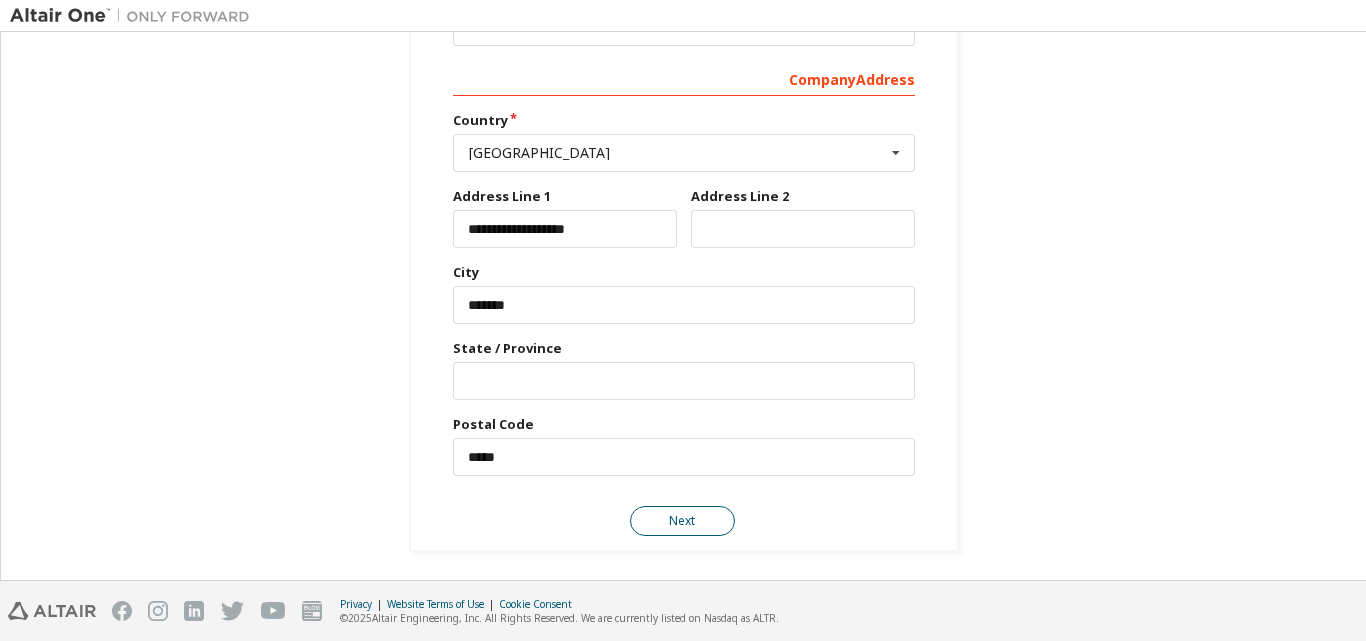 click on "Next" at bounding box center (682, 521) 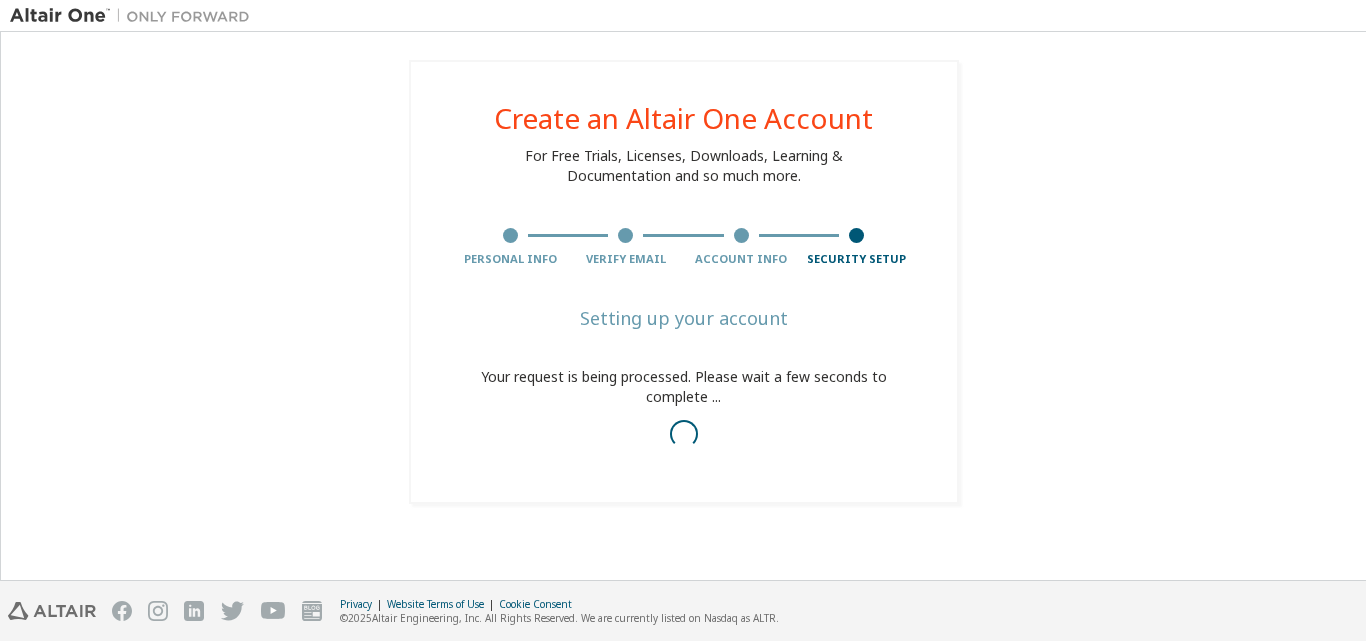 scroll, scrollTop: 0, scrollLeft: 0, axis: both 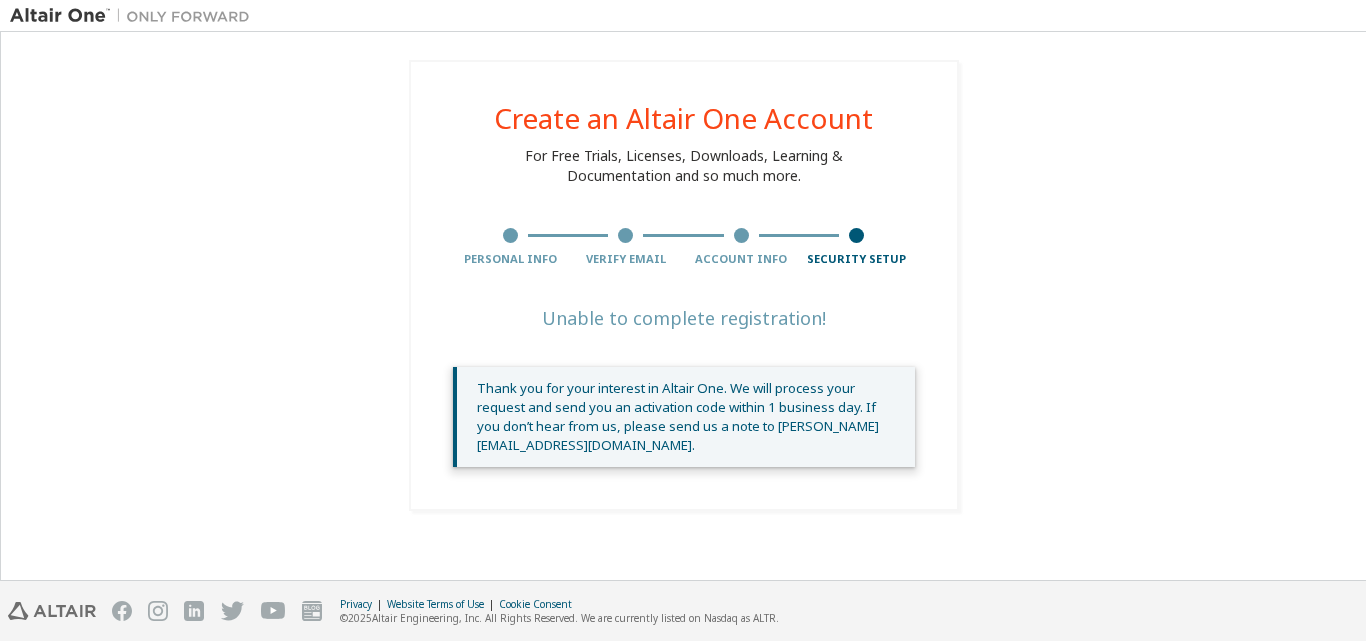 click on "Unable to complete registration! Thank you for your interest in Altair One. We will process your request and send you an activation code within 1 business day. If you don’t hear from us, please send us a note to [PERSON_NAME][EMAIL_ADDRESS][DOMAIN_NAME]." at bounding box center (684, 403) 